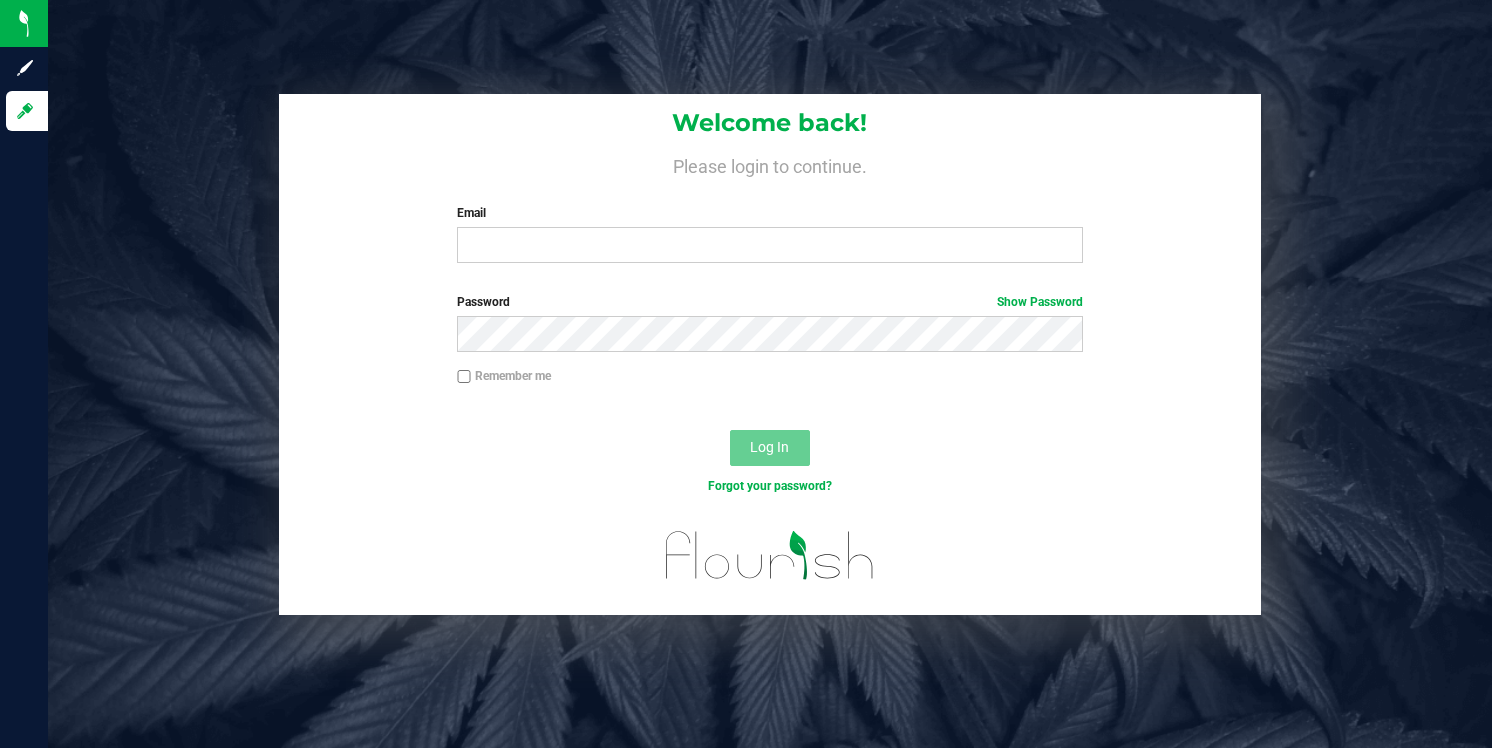 scroll, scrollTop: 0, scrollLeft: 0, axis: both 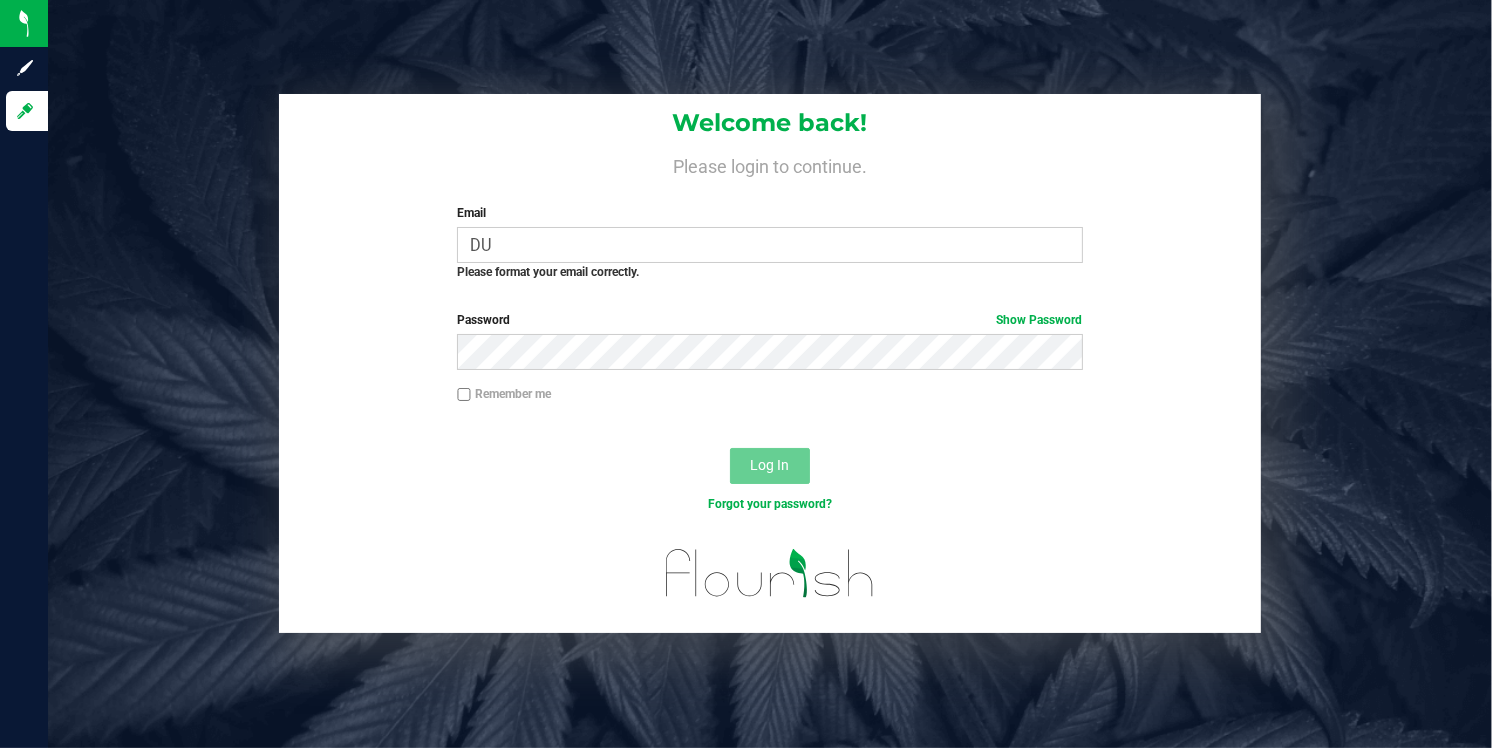 type on "D" 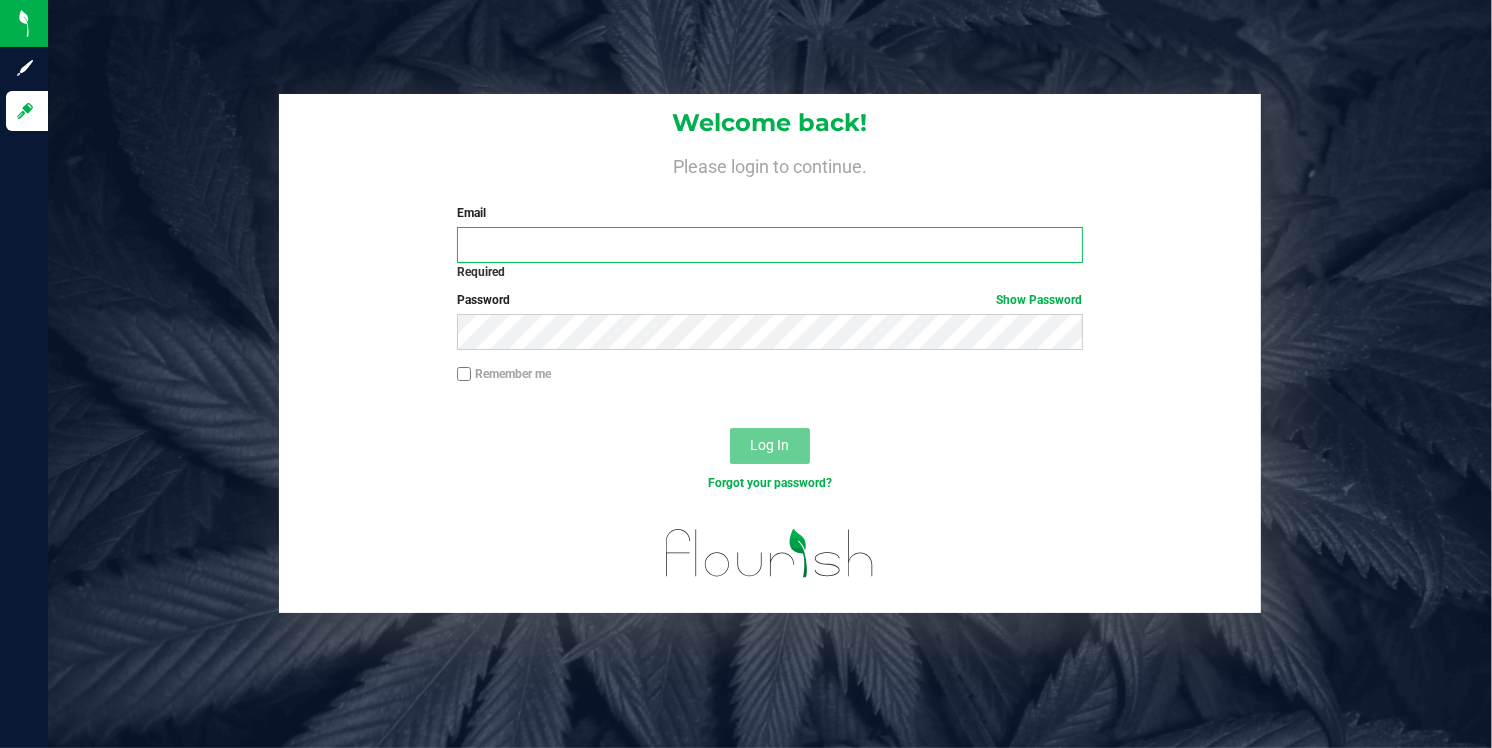 click on "Email" at bounding box center (769, 245) 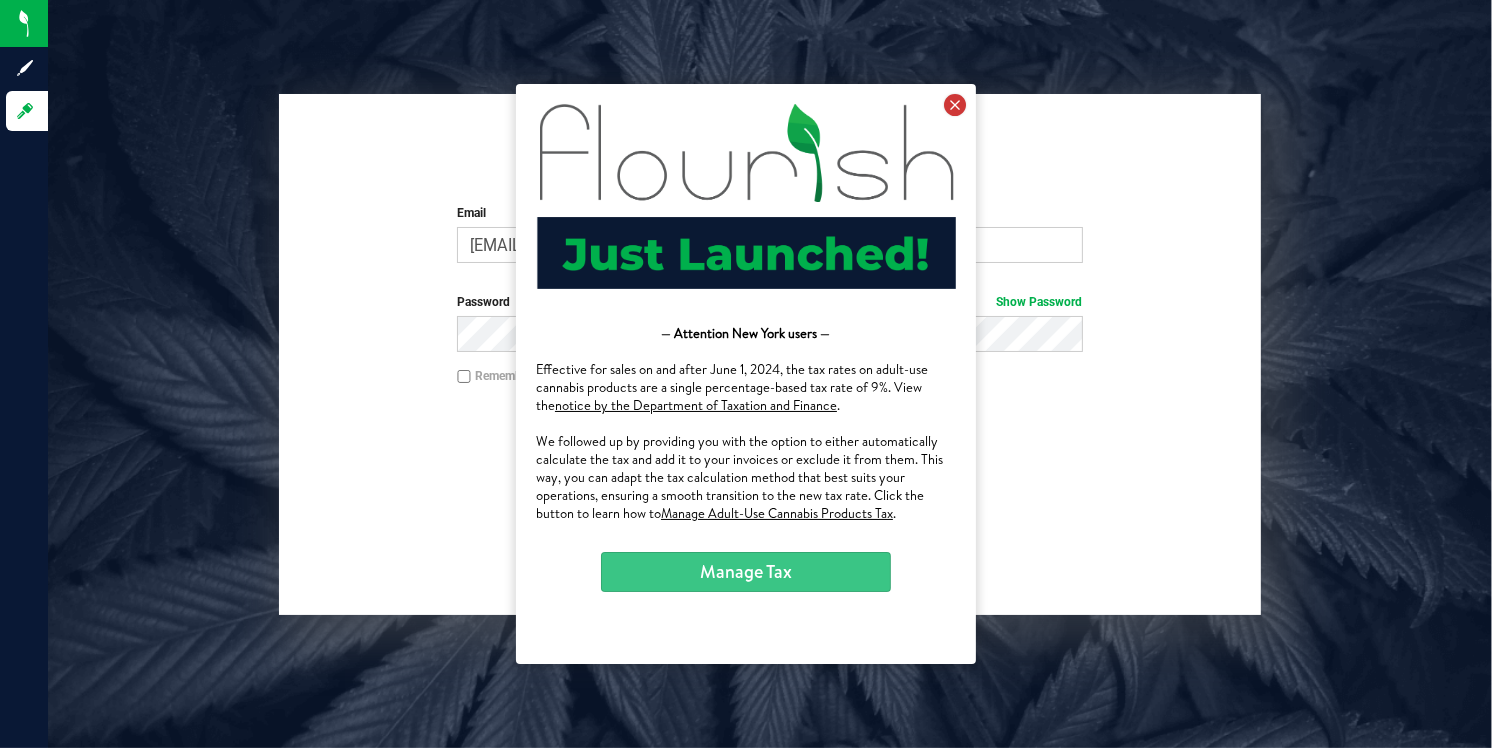 drag, startPoint x: 944, startPoint y: 97, endPoint x: 1455, endPoint y: 174, distance: 516.7688 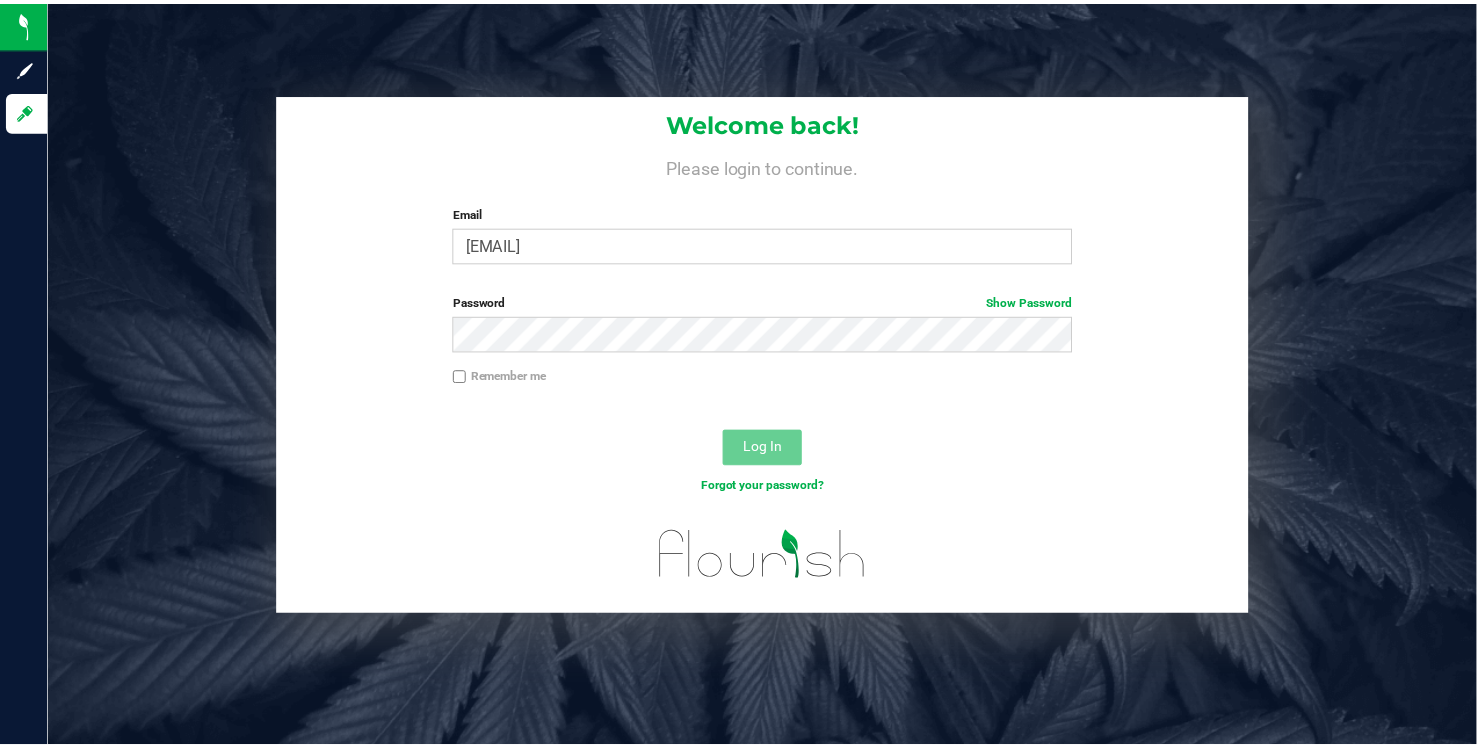 scroll, scrollTop: 0, scrollLeft: 0, axis: both 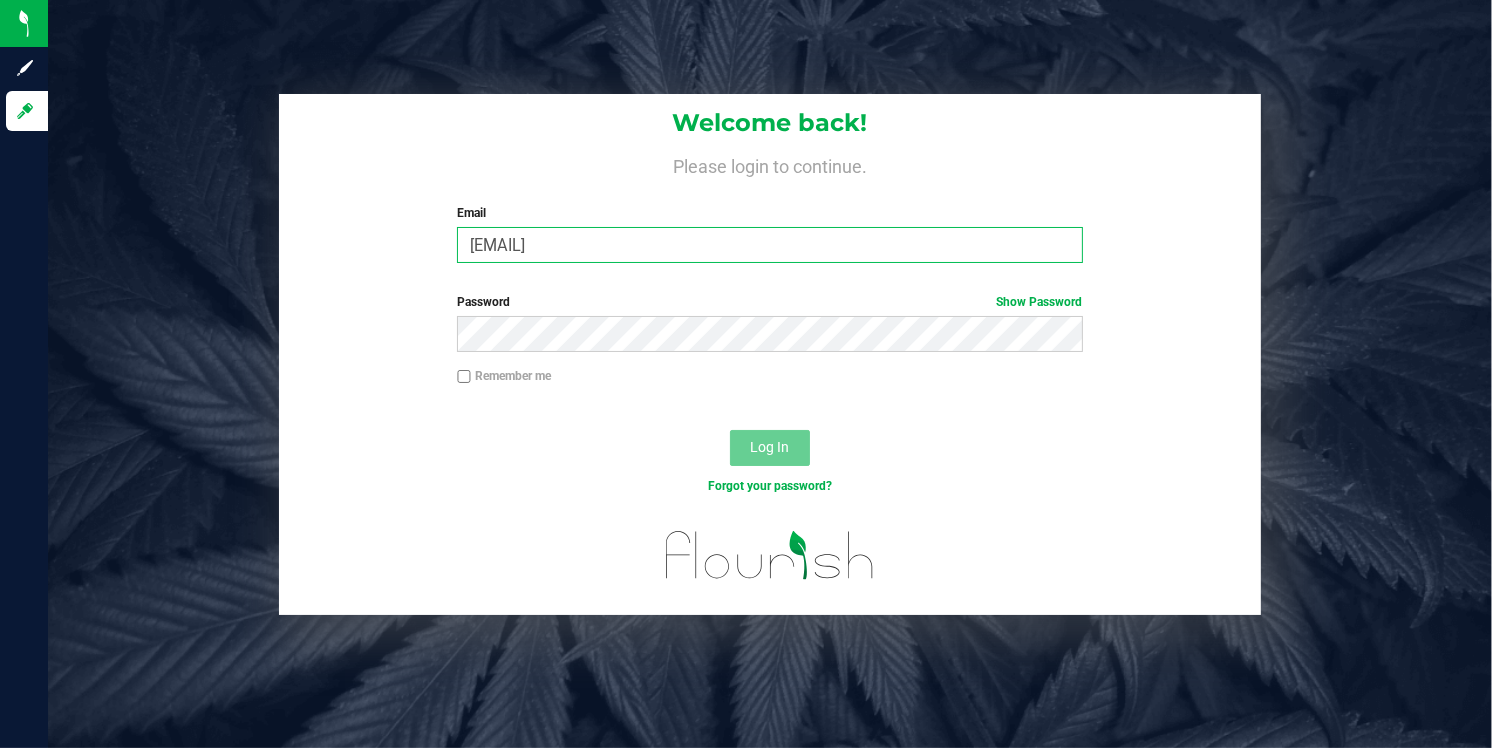click on "[EMAIL]" at bounding box center (769, 245) 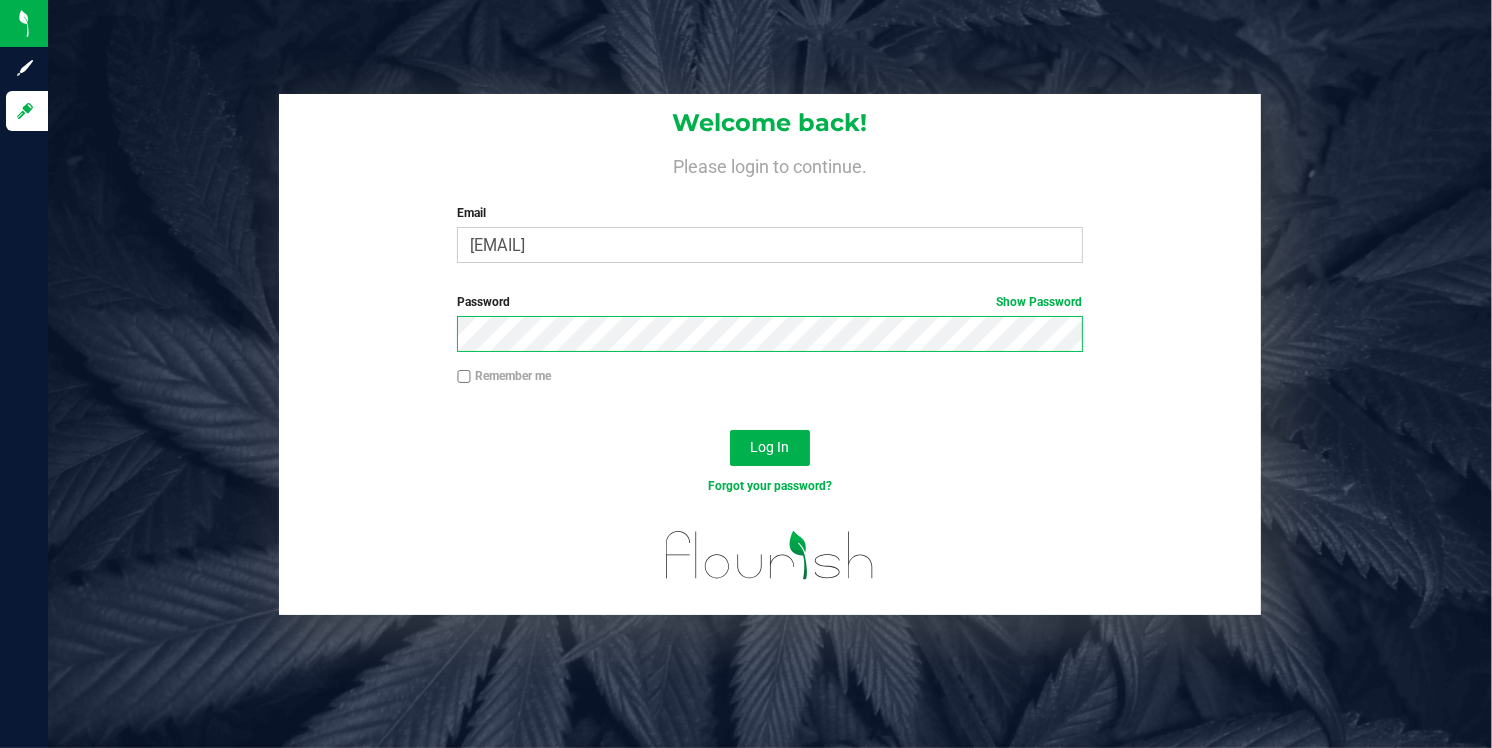click on "Log In" at bounding box center [770, 448] 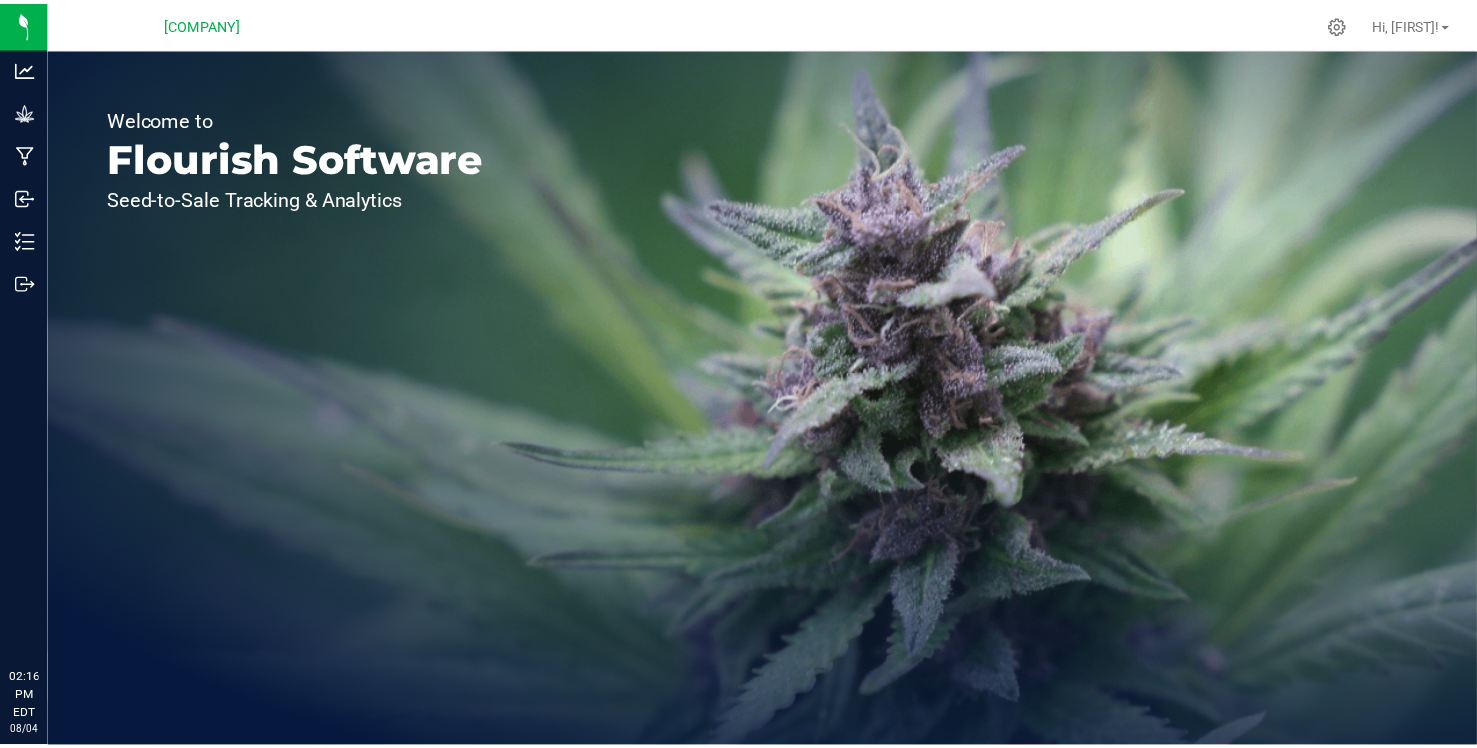 scroll, scrollTop: 0, scrollLeft: 0, axis: both 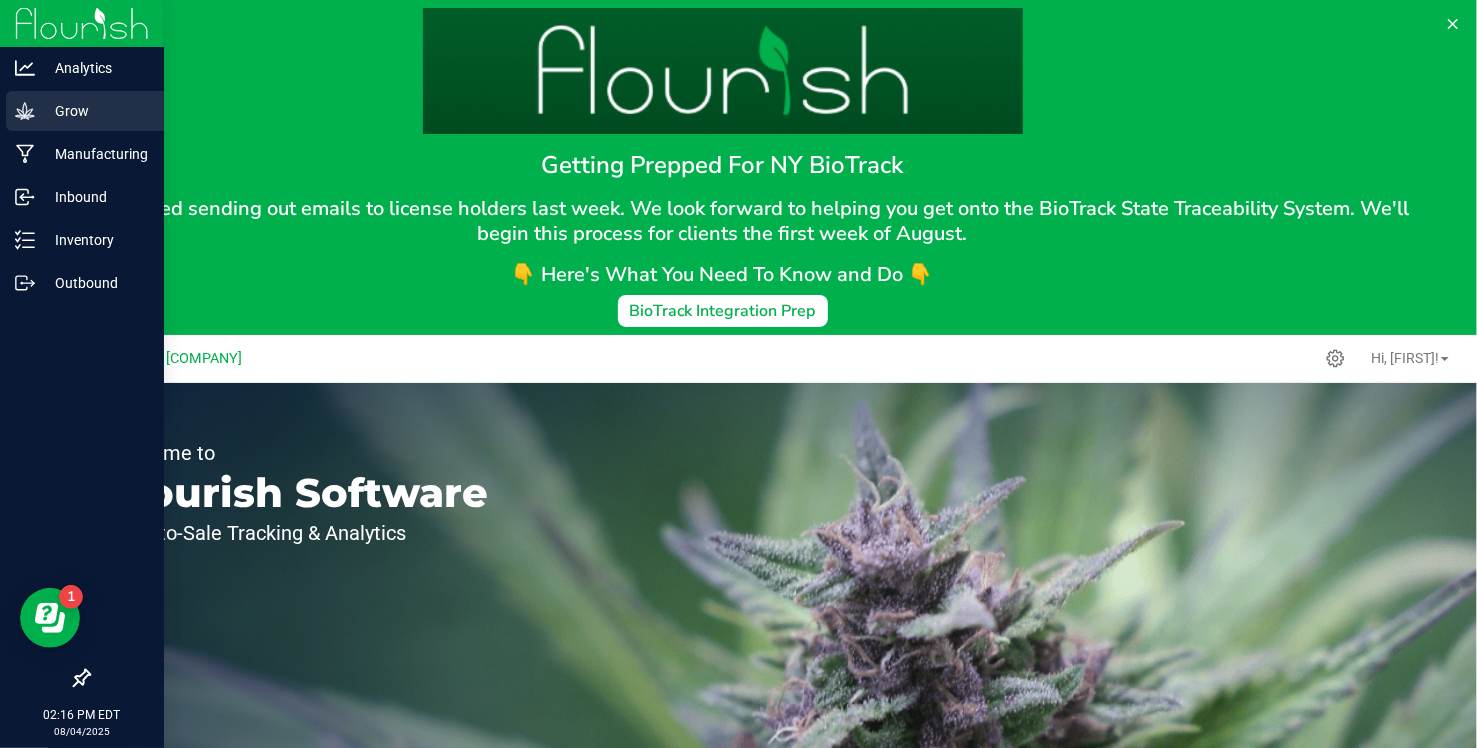 click on "Grow" at bounding box center [95, 111] 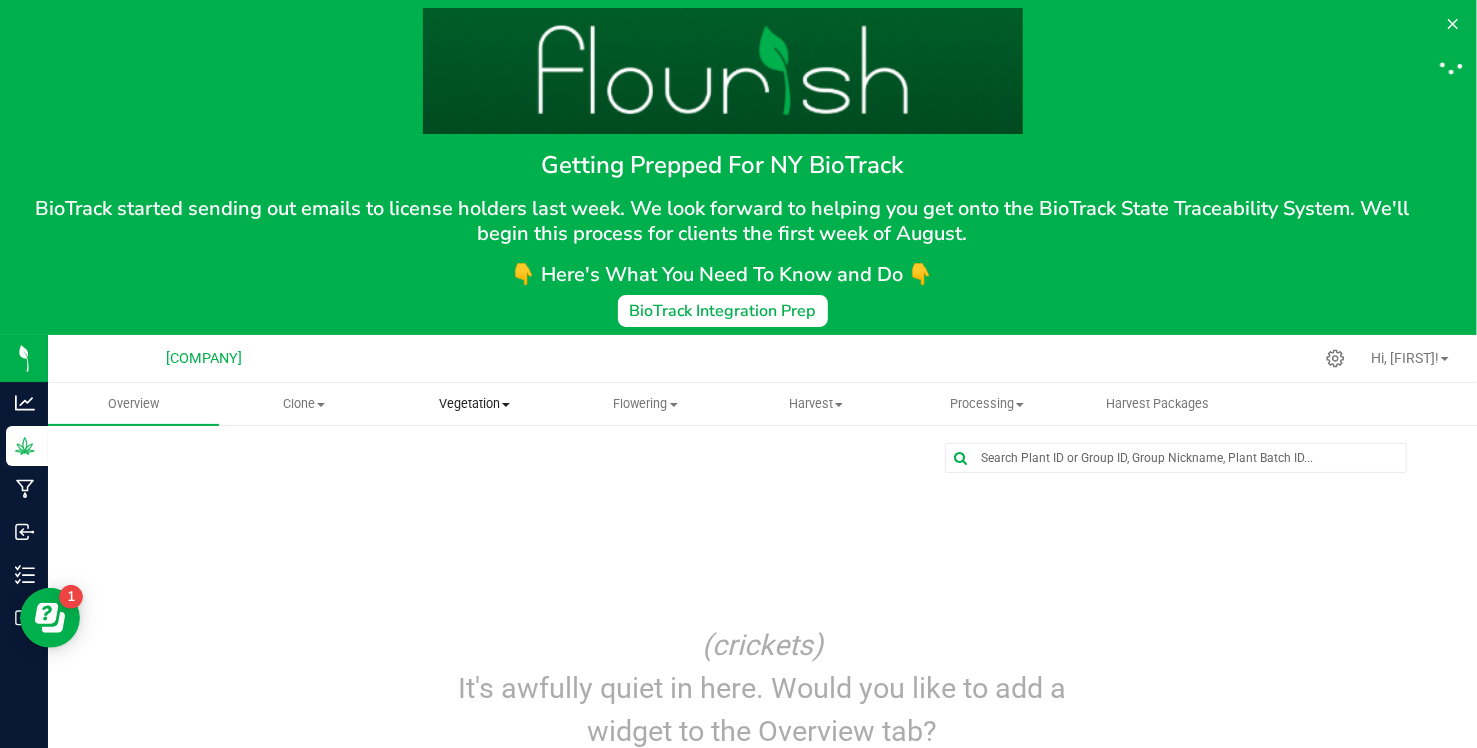 click on "Vegetation" at bounding box center [474, 404] 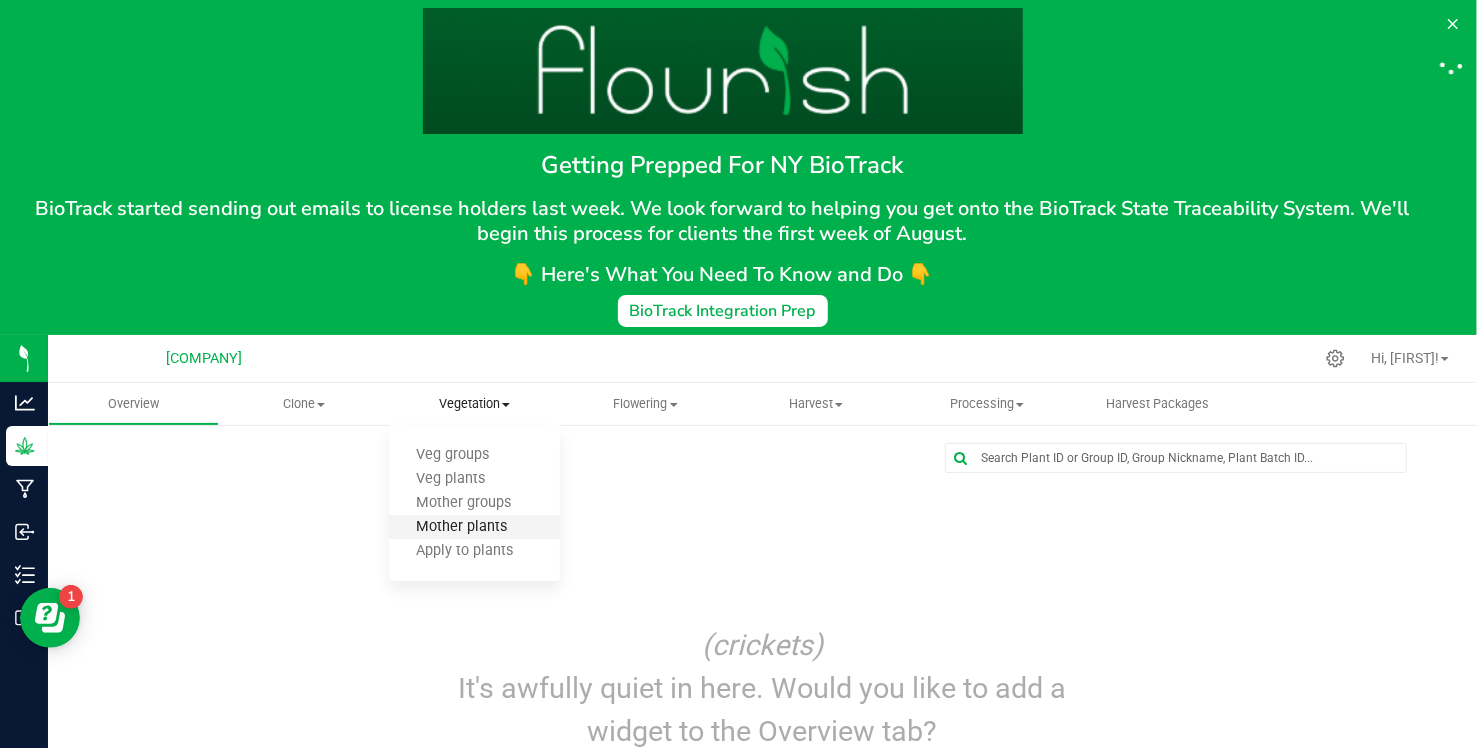click on "Mother plants" at bounding box center (461, 527) 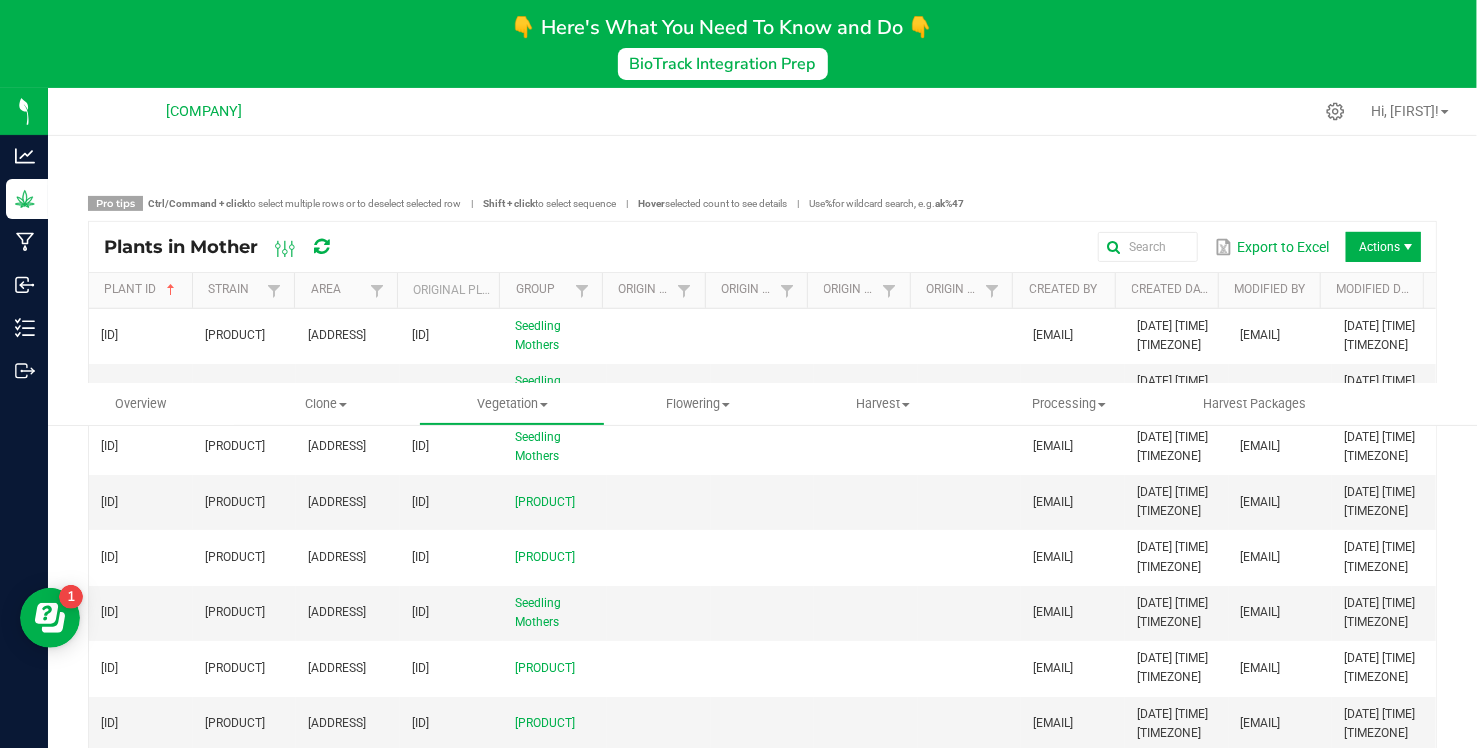 scroll, scrollTop: 300, scrollLeft: 0, axis: vertical 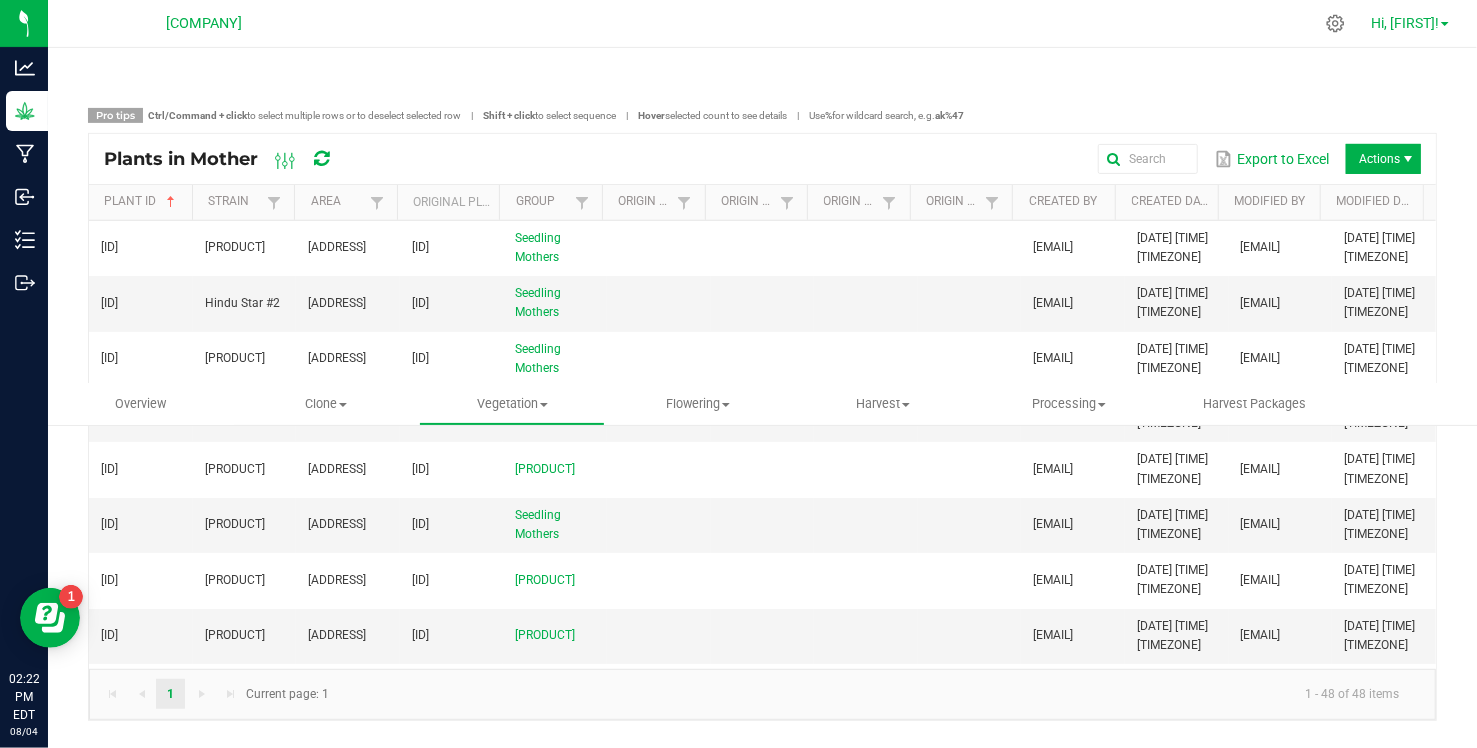 click on "Hi, [FIRST]!" at bounding box center (1405, 23) 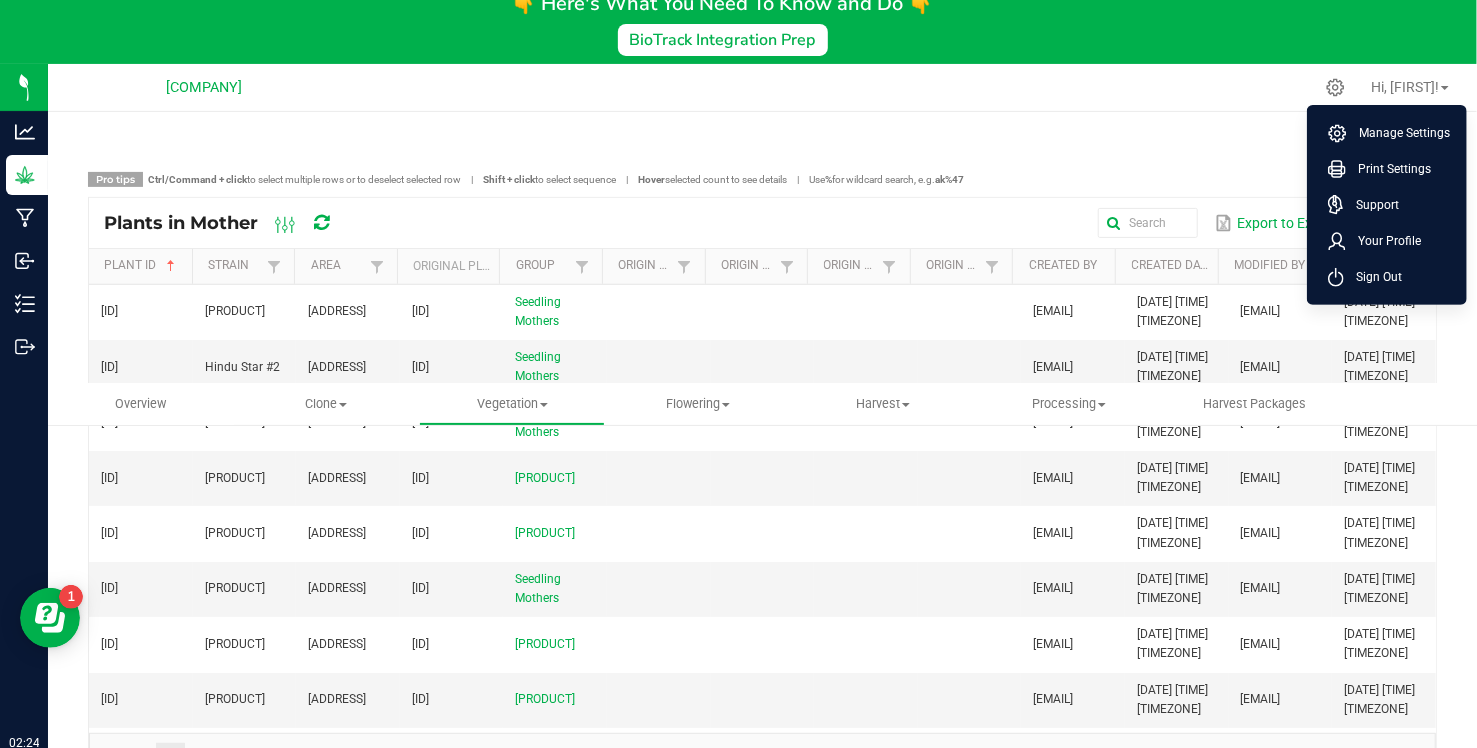 scroll, scrollTop: 300, scrollLeft: 0, axis: vertical 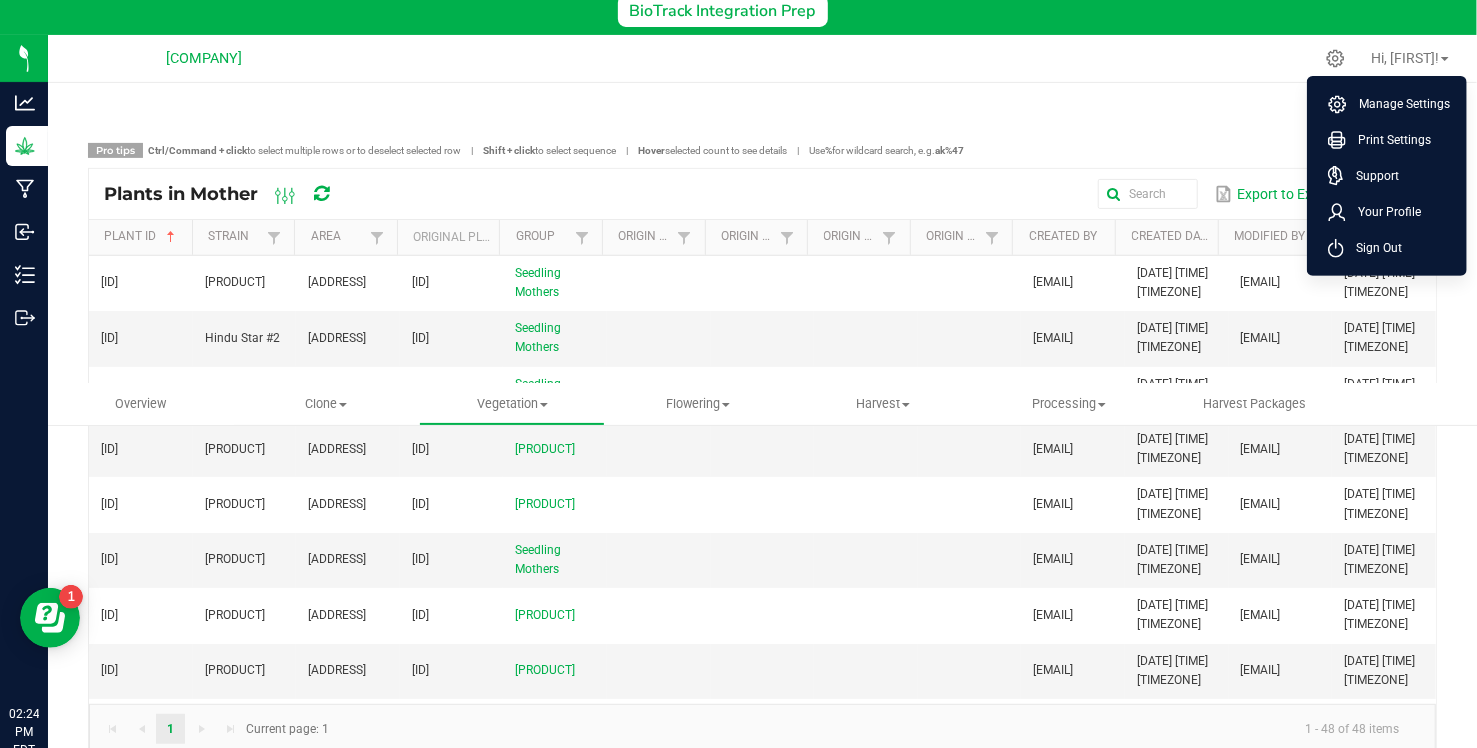 click on "Overview
Clone
Create plants
Cloning groups
Cloning plants
Apply to plants
Vegetation
Veg groups" at bounding box center (762, 103) 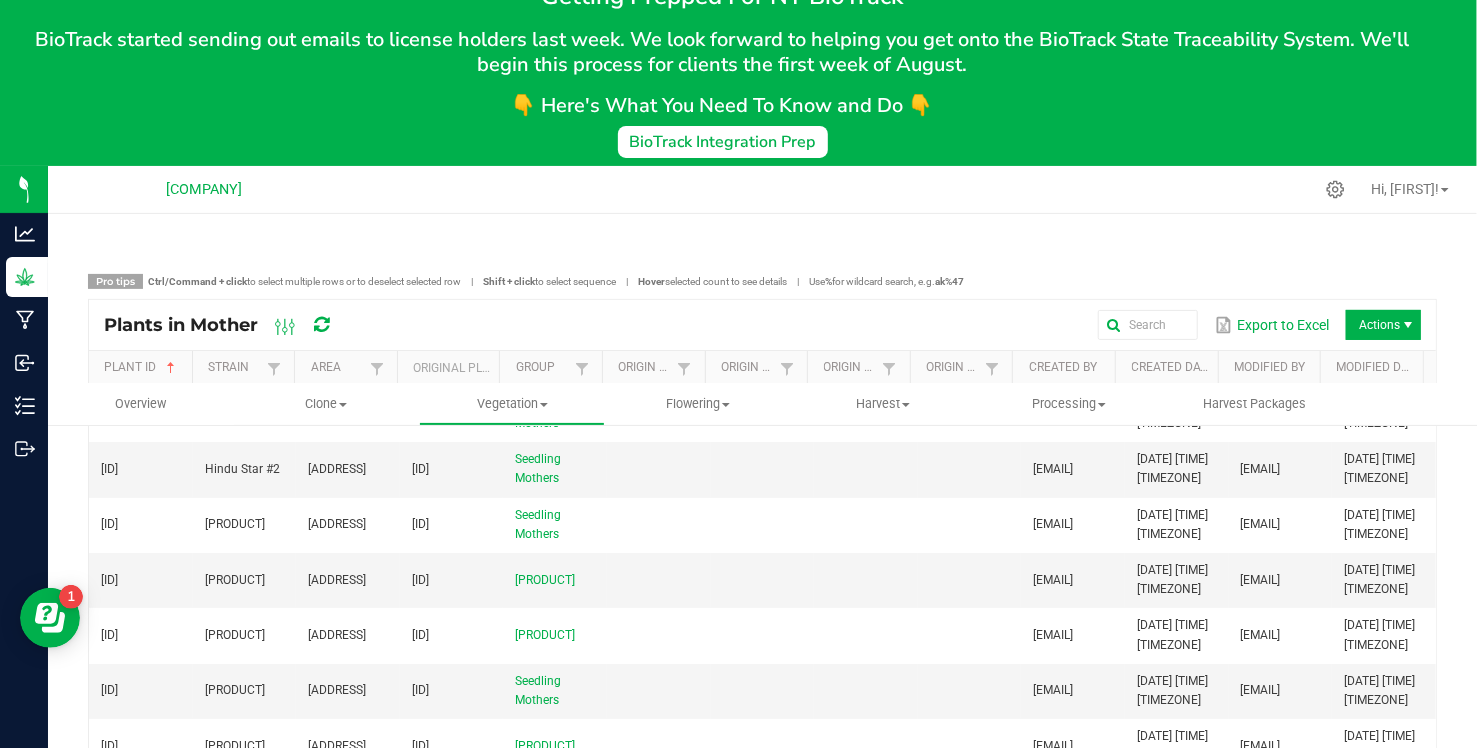 scroll, scrollTop: 0, scrollLeft: 0, axis: both 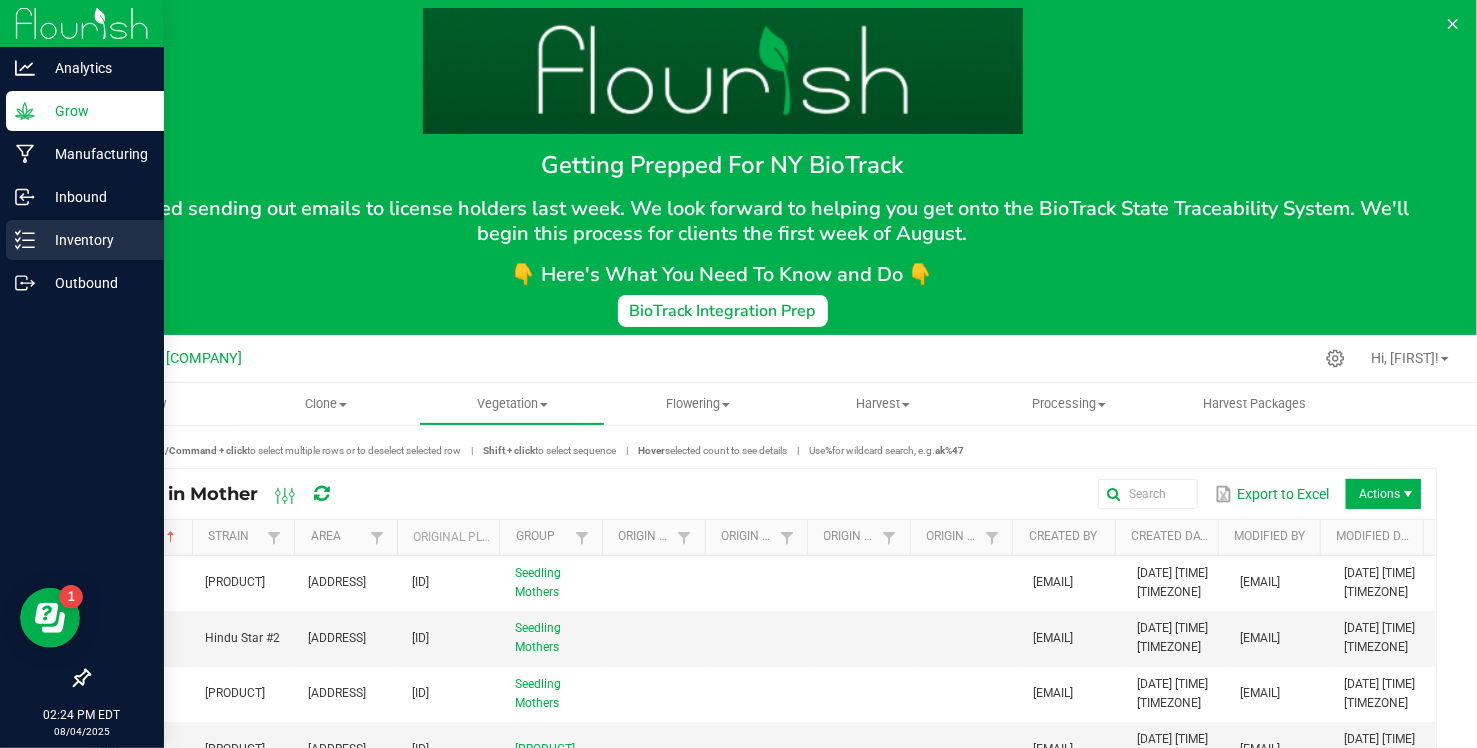 click on "Inventory" at bounding box center [95, 240] 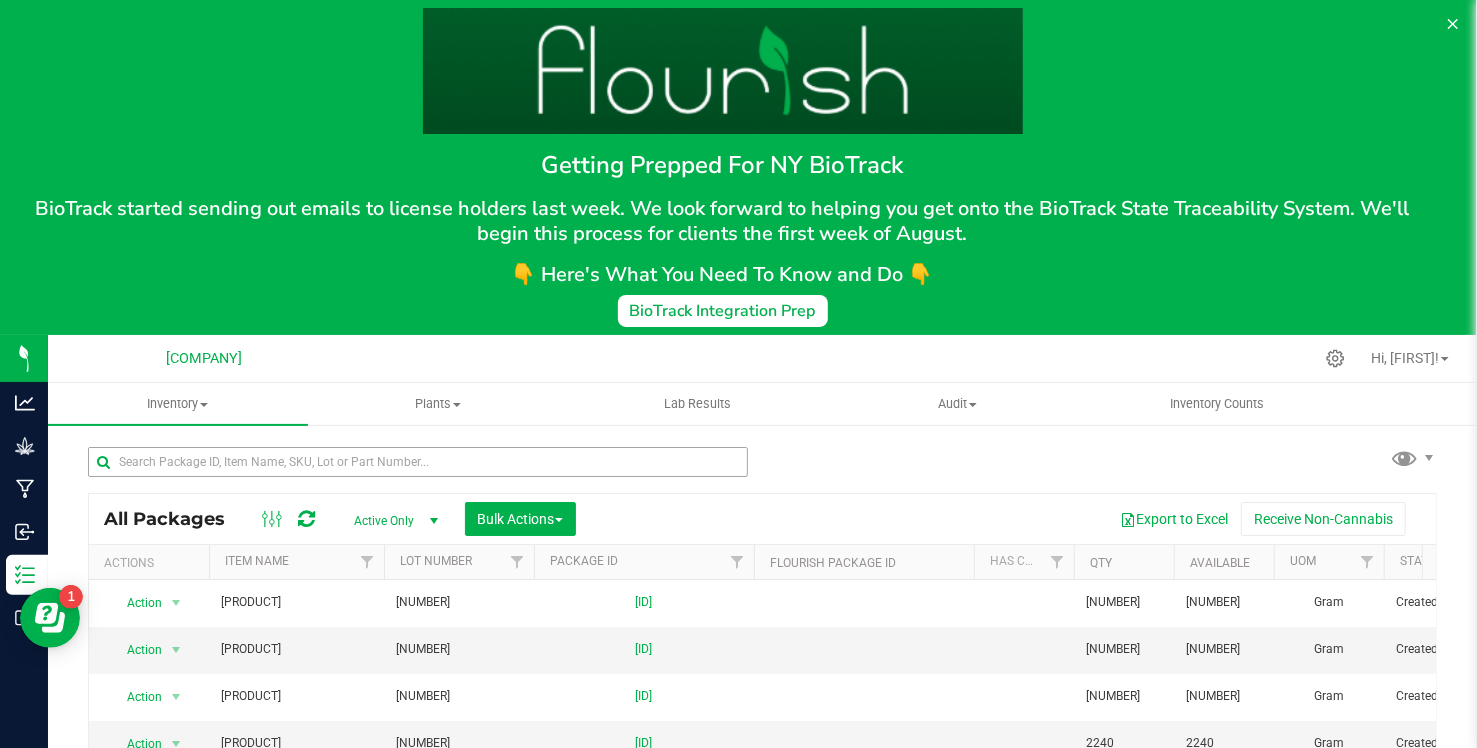 scroll, scrollTop: 15, scrollLeft: 0, axis: vertical 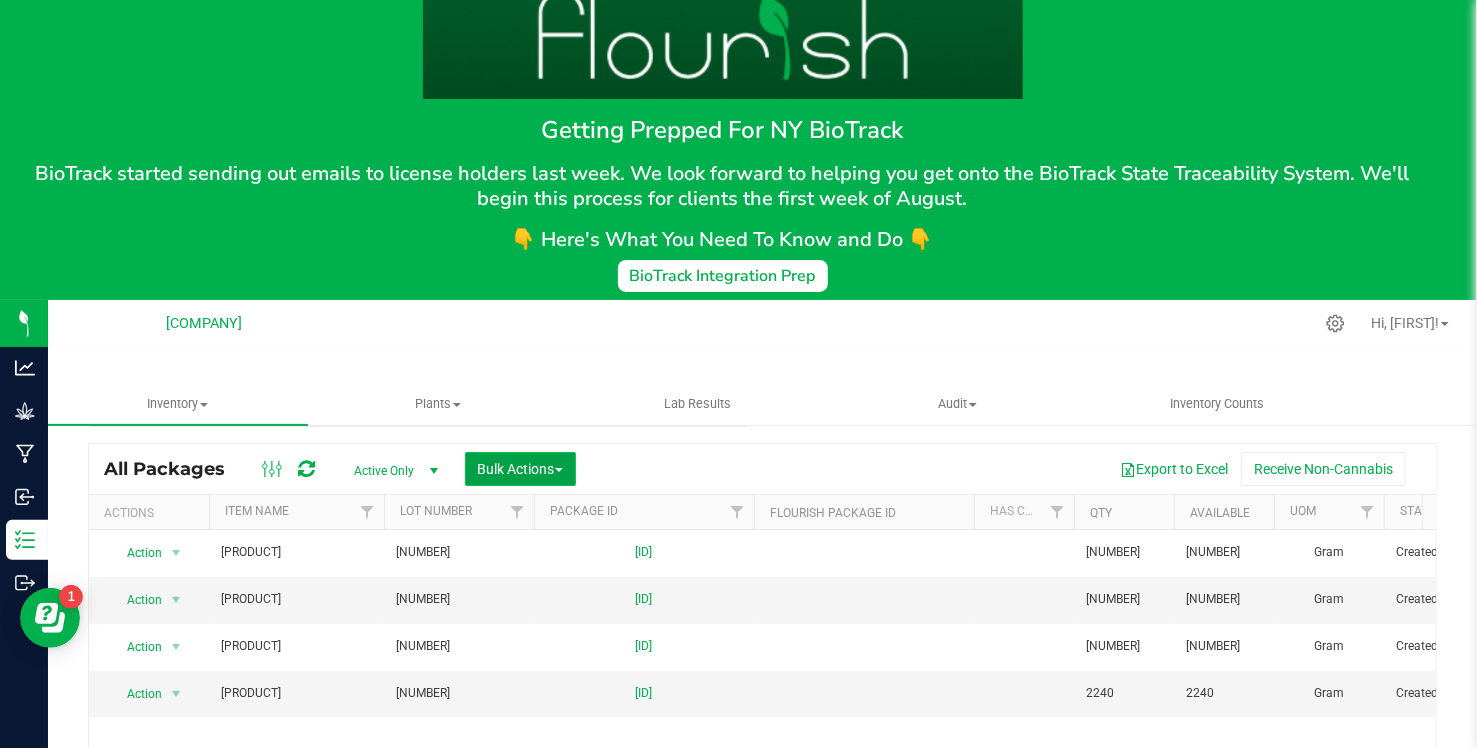 click on "Bulk Actions" at bounding box center (520, 469) 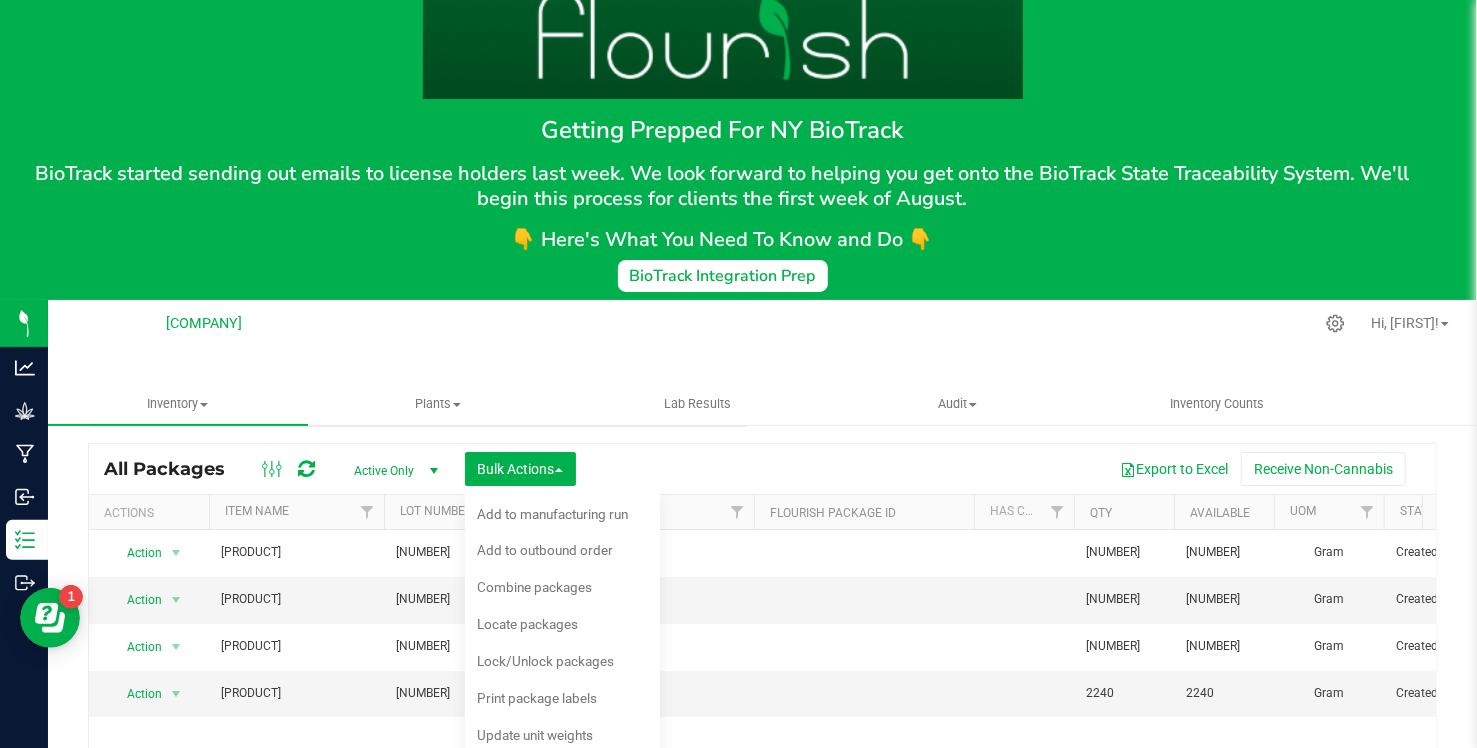 click on "Export to Excel
Receive Non-Cannabis" at bounding box center [1006, 469] 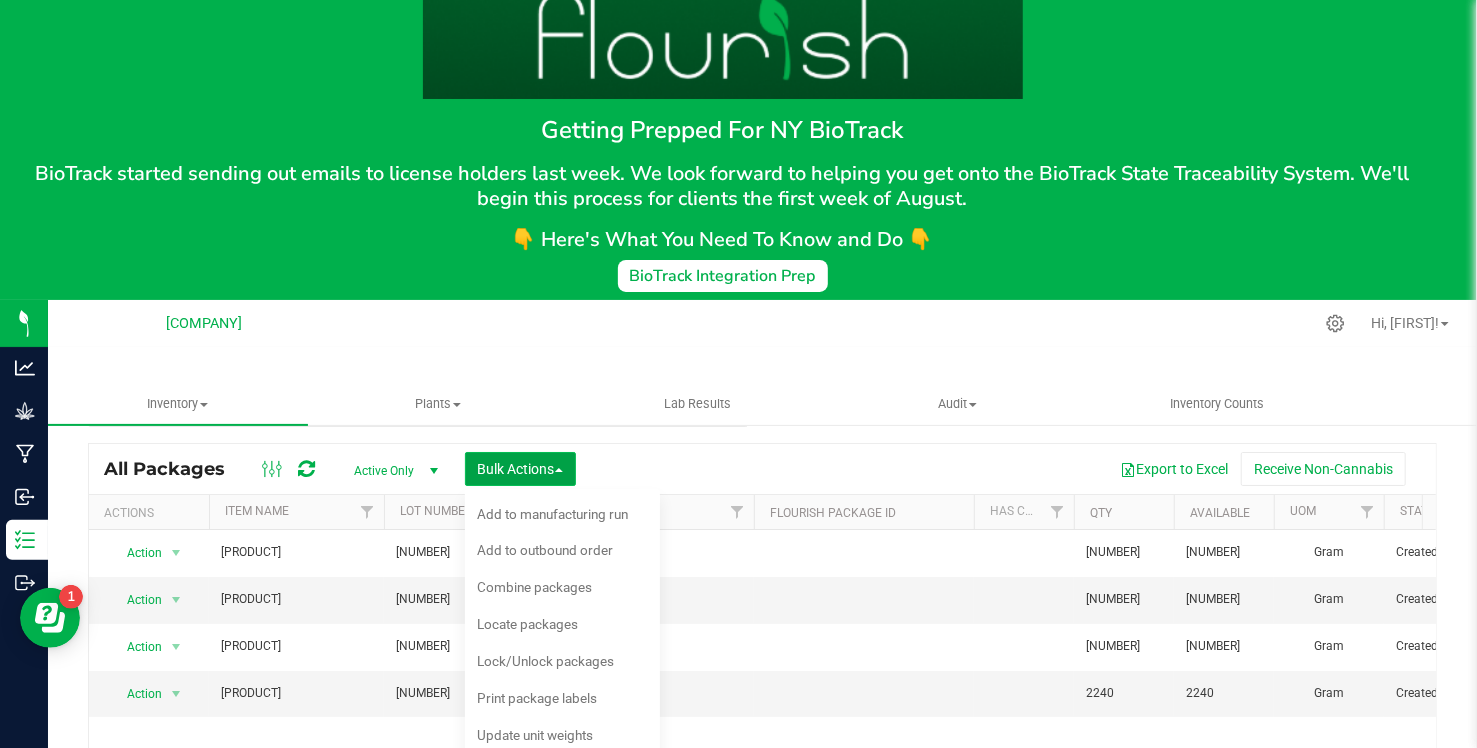click on "Bulk Actions" at bounding box center (520, 469) 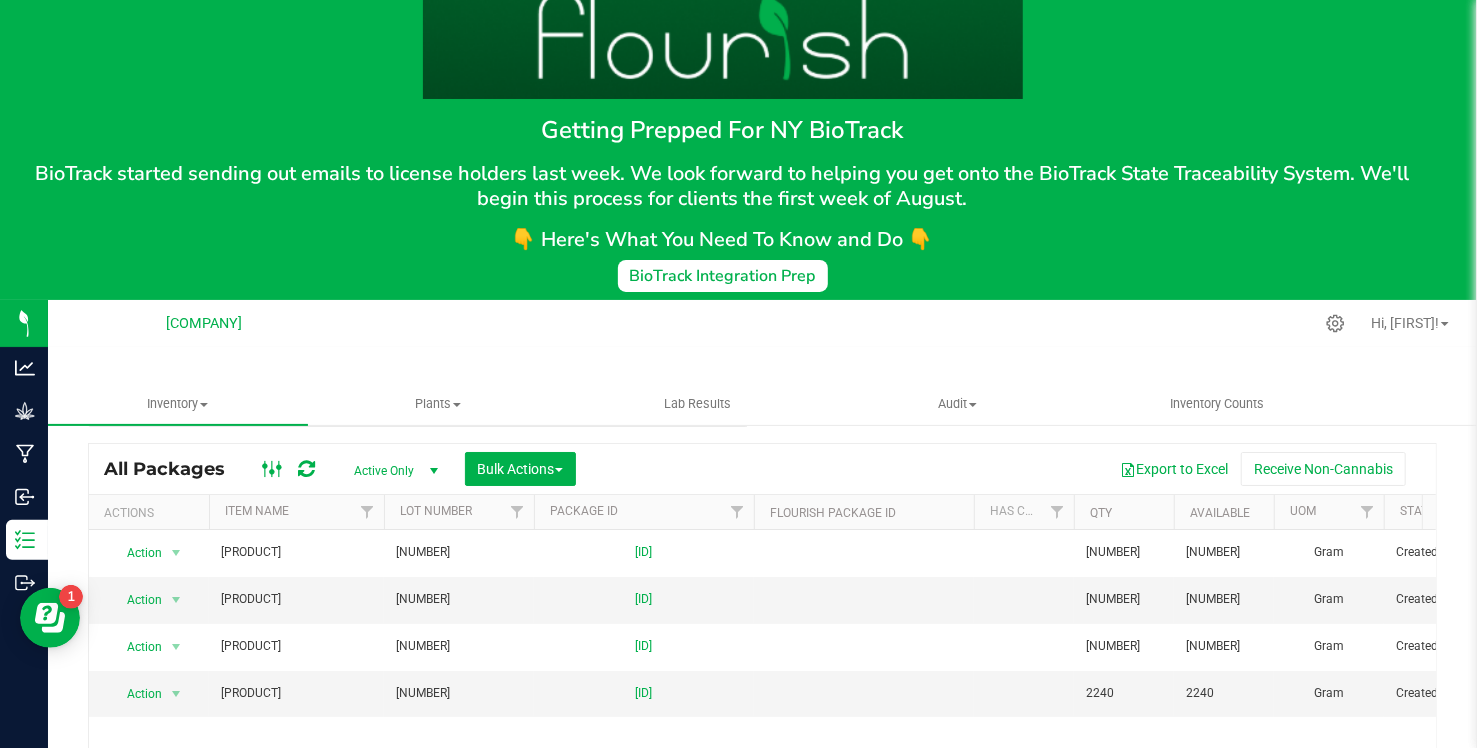 click 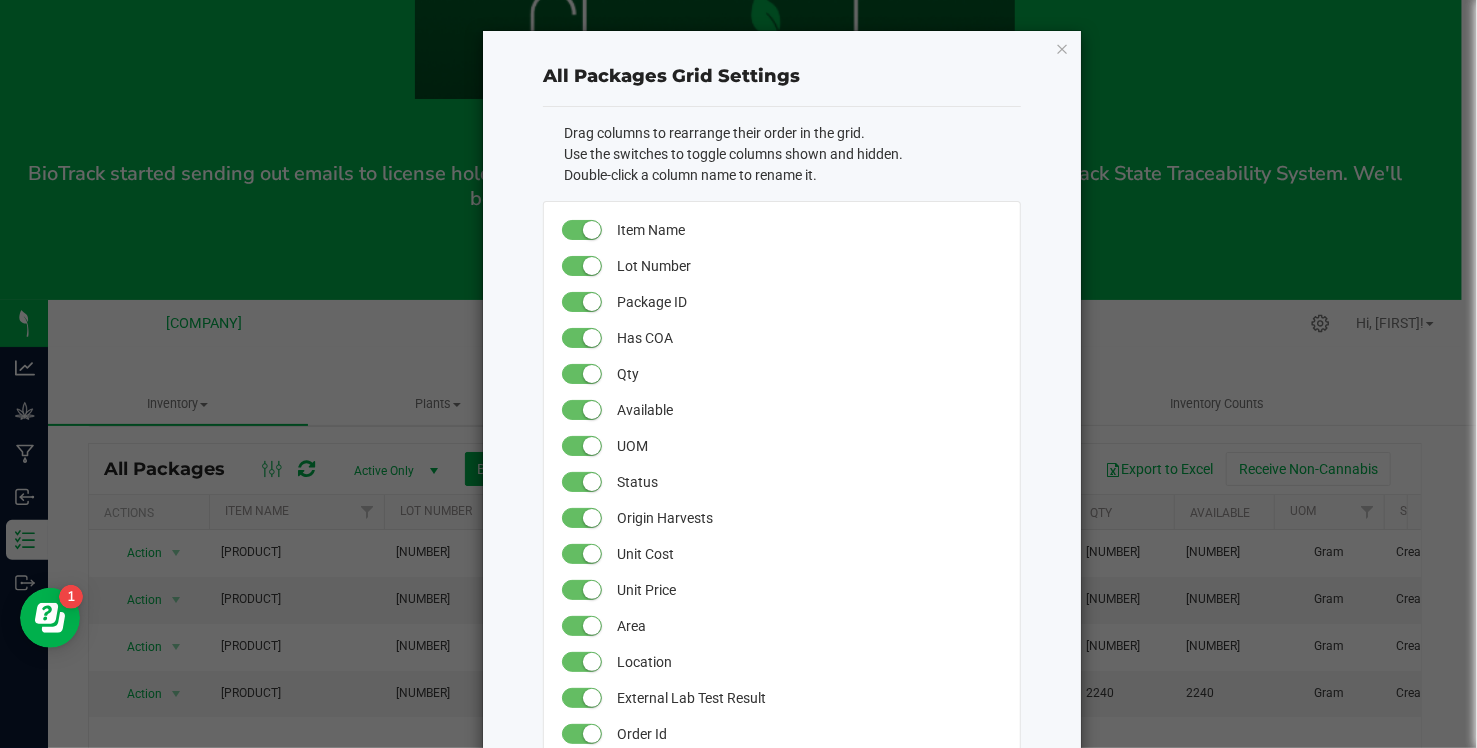 click on "All Packages Grid Settings   Drag columns to rearrange their order in the grid.   Use the switches to toggle columns shown and hidden.   Double-click a column name to rename it.   Item Name   Lot Number   Package ID   Has COA   Qty   Available   UOM   Status   Origin Harvests   Unit Cost   Unit Price   Area   Location   External Lab Test Result   Order Id   Shipment   SKU   Total Cost   Total Price   Total Available Cost   Total Non-Available Cost   Pkg Timestamp   Production Date   PO ID   Lock Code   Lab Test Result   External/Internal   Class   Category   Strain   Total THC%   Total CBD%   Src Type   SKU Name   SKU Retail Display Name   Non-Available   Source Packages   Parent Packages   Harvest Dates   Destination   Ref Field 1   Ref Field 2   Ref Field 3   Version   Season   Style   Proc Duration   Temperature   Pressure   Equipment Code   Use By   External Item Name   Part Number   Moisture %   Brand   Description   Created Date   Created By   Modified Date   Modified By   Cancel   Update" 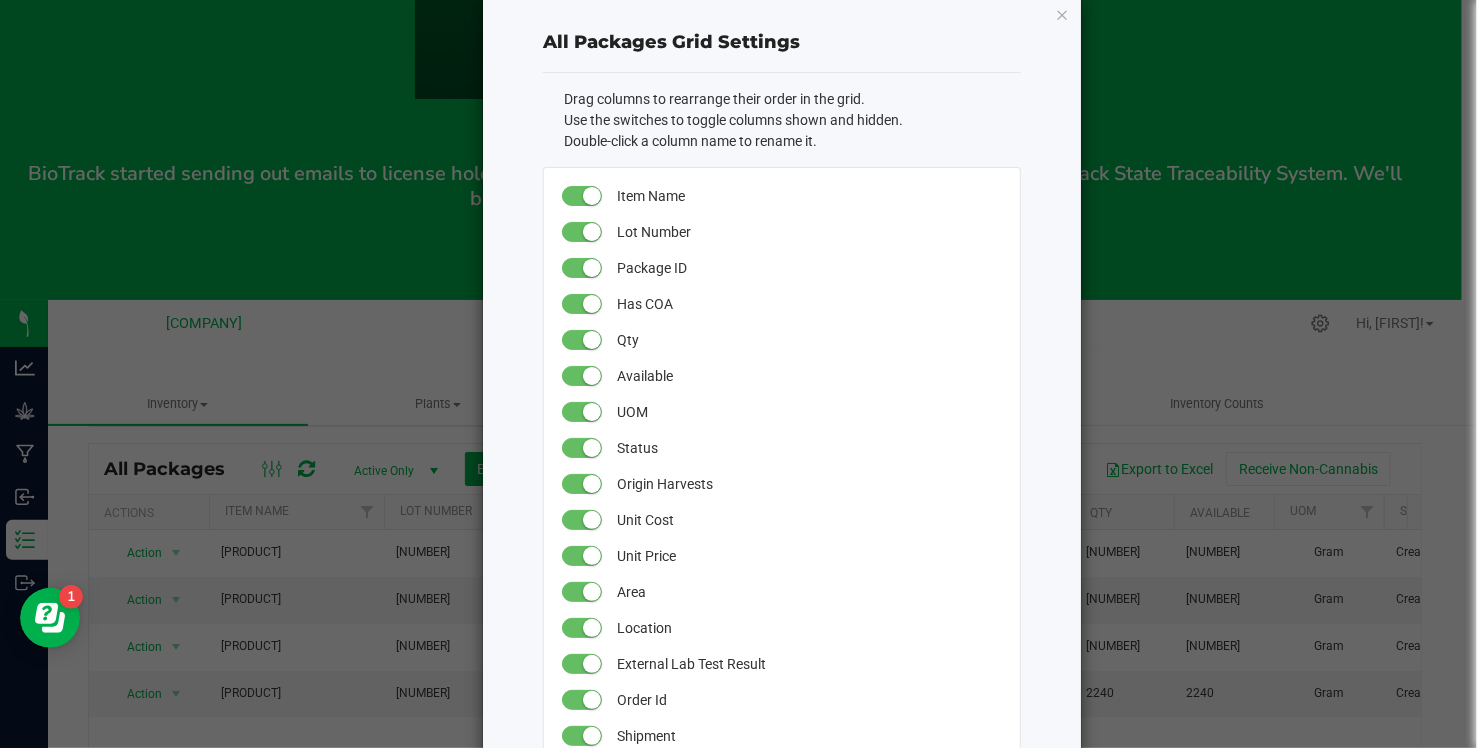 scroll, scrollTop: 0, scrollLeft: 0, axis: both 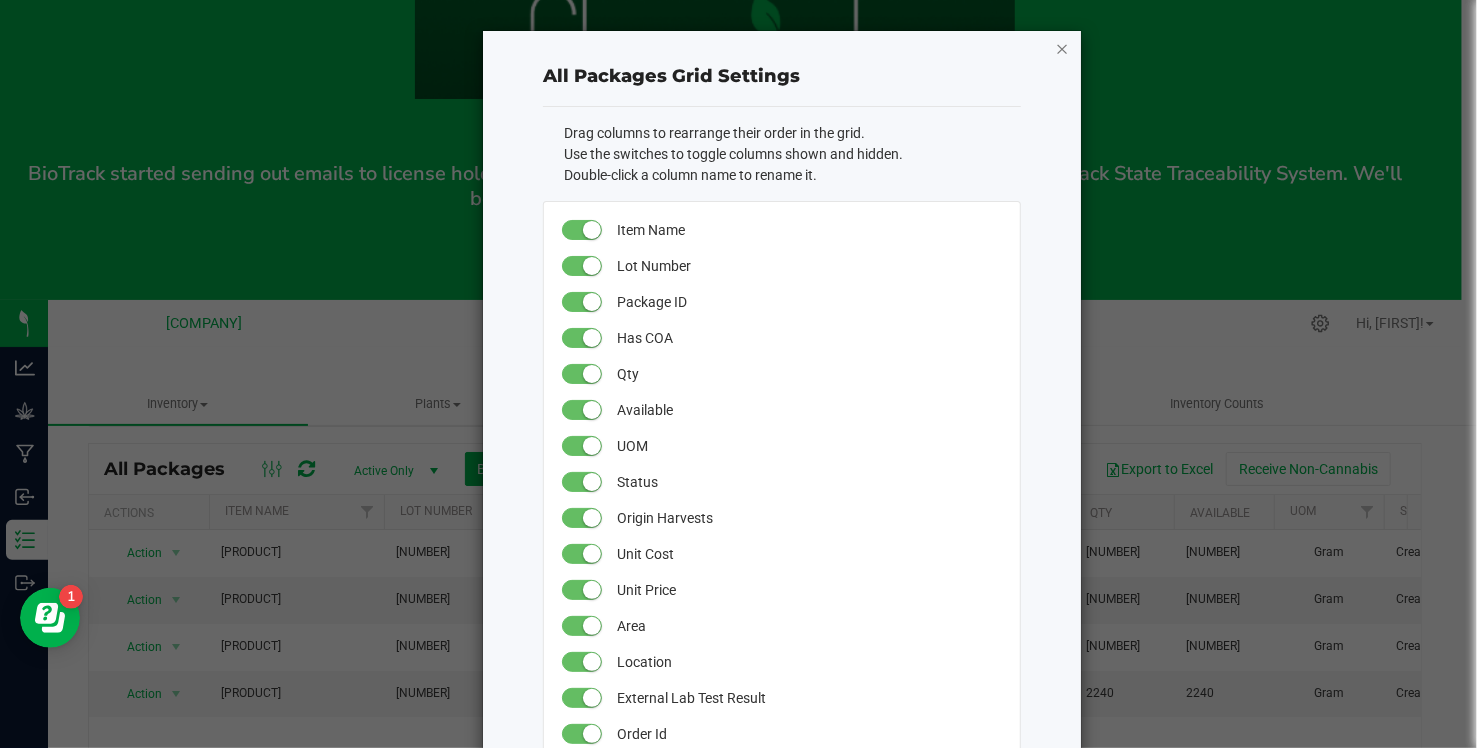drag, startPoint x: 1050, startPoint y: 47, endPoint x: 1049, endPoint y: 86, distance: 39.012817 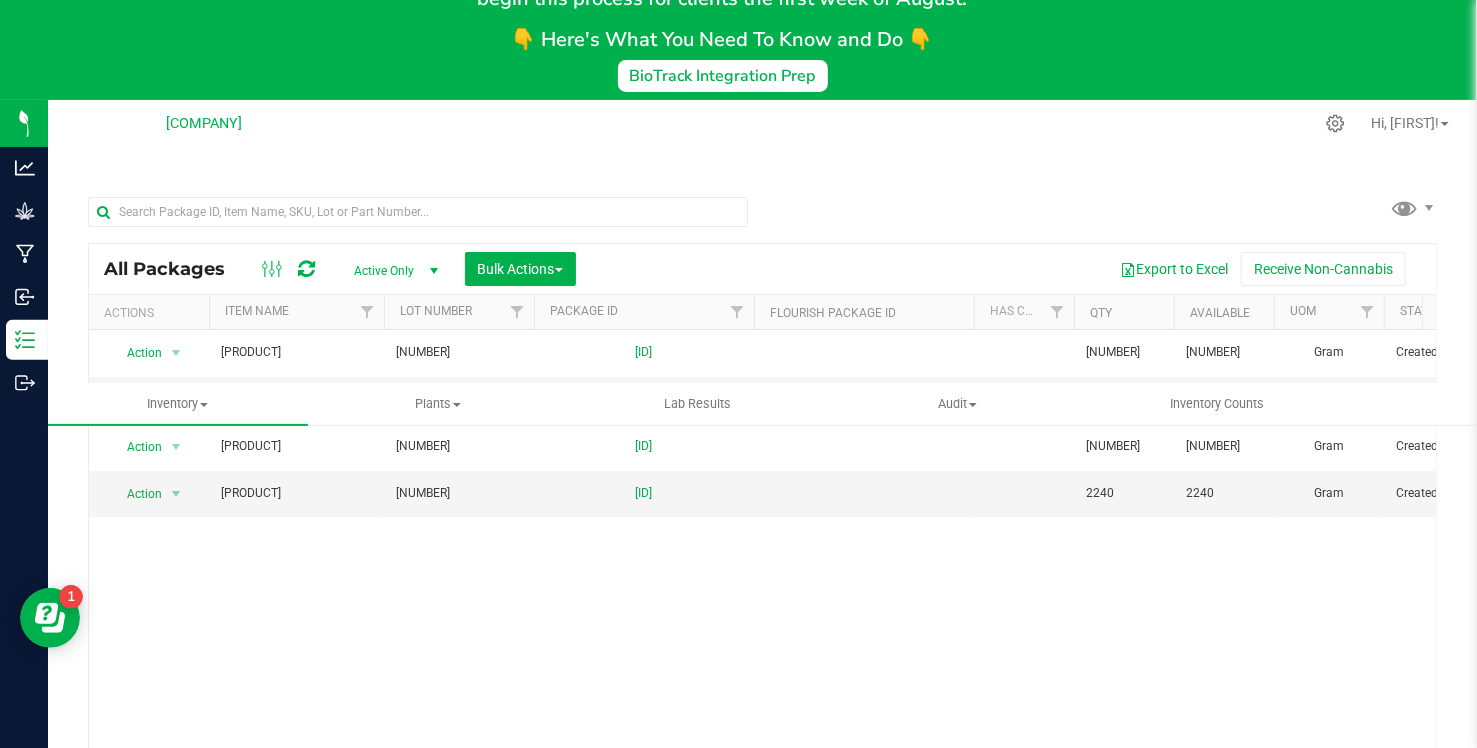 scroll, scrollTop: 335, scrollLeft: 0, axis: vertical 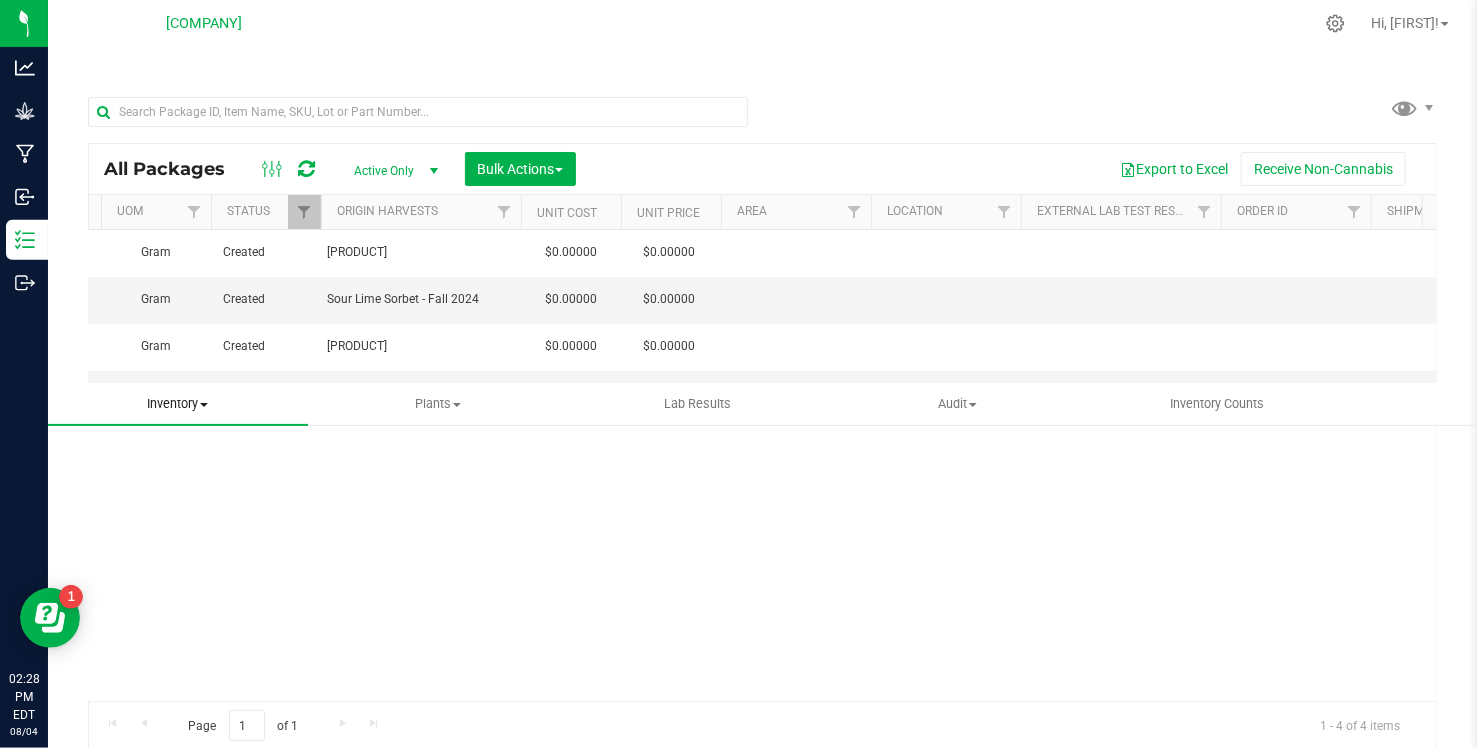 click on "Inventory" at bounding box center [178, 404] 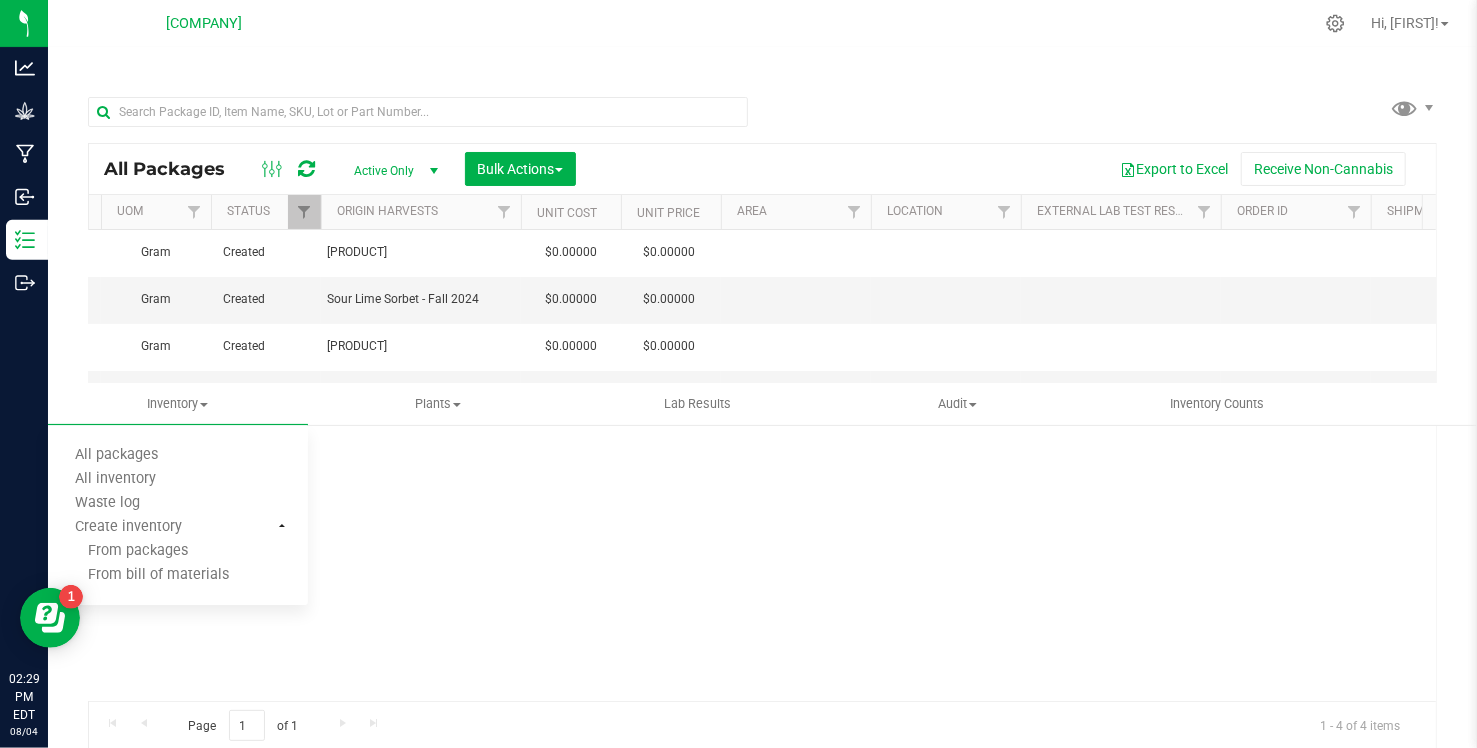click on "[PRODUCT]
[NUMBER]
[ID]
[NUMBER]
[NUMBER]
[UNIT]
[STATUS]
[PRODUCT] $[PRICE] $[PRICE] $[PRICE] [DATE] [TIME] [TIMEZONE]
[TIME_REFERENCE]
[NUMBER]" at bounding box center (762, 465) 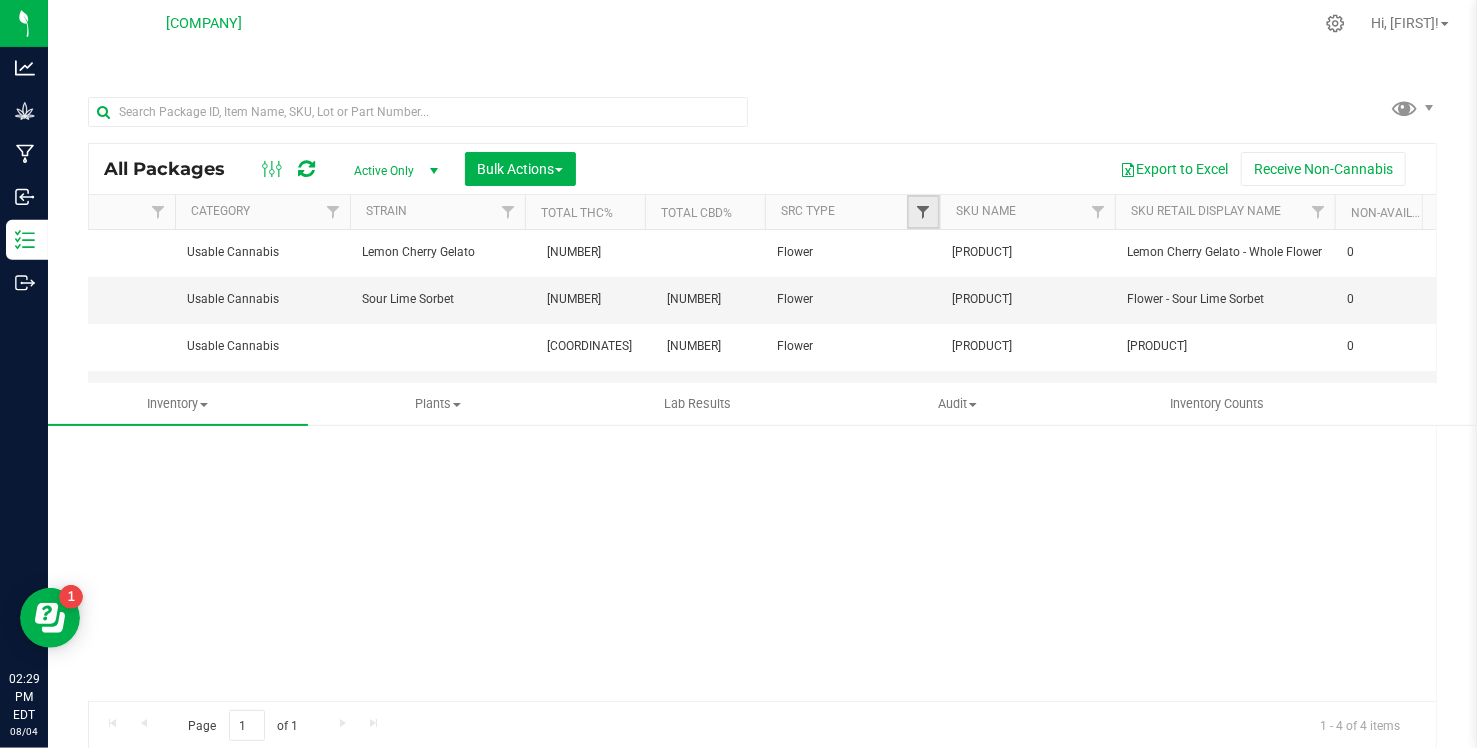 click at bounding box center [923, 212] 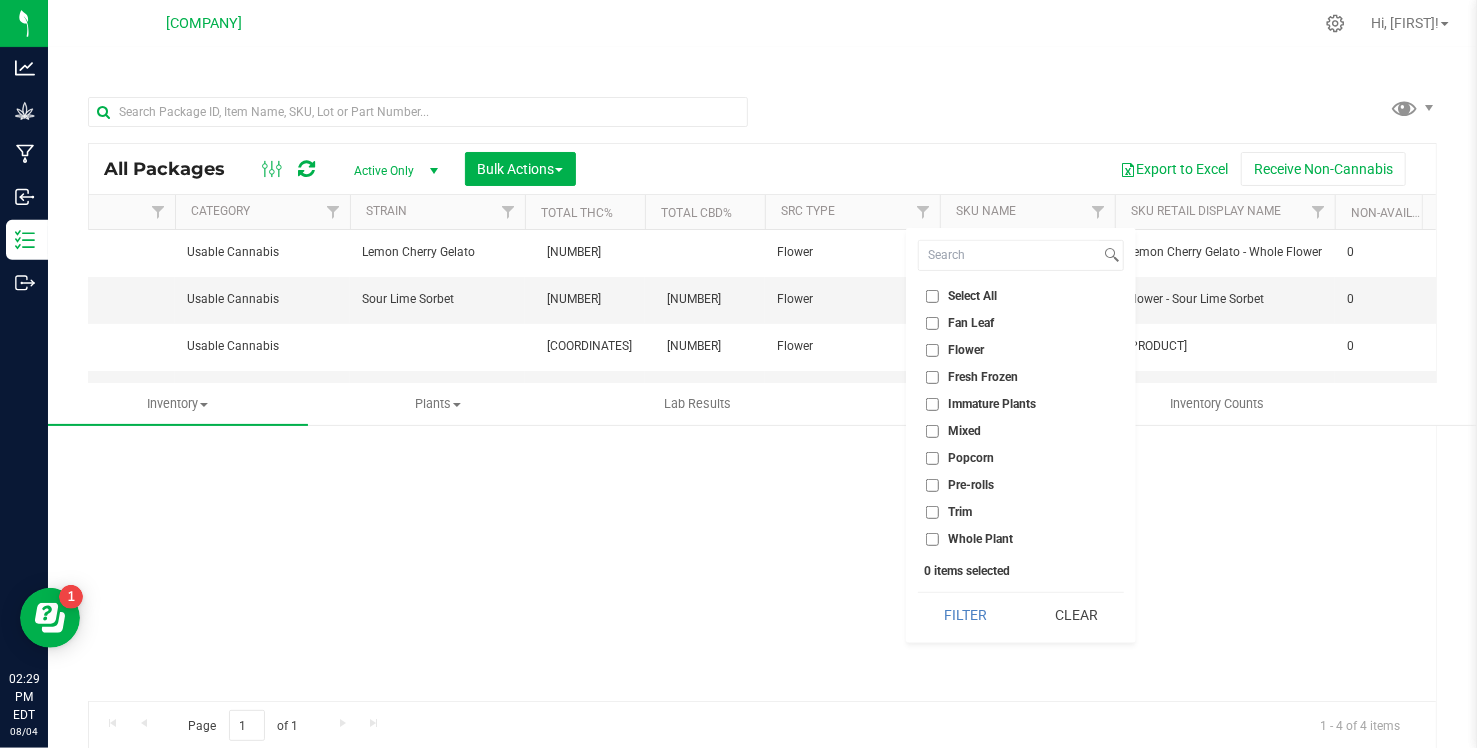 click on "Whole Plant" at bounding box center [932, 539] 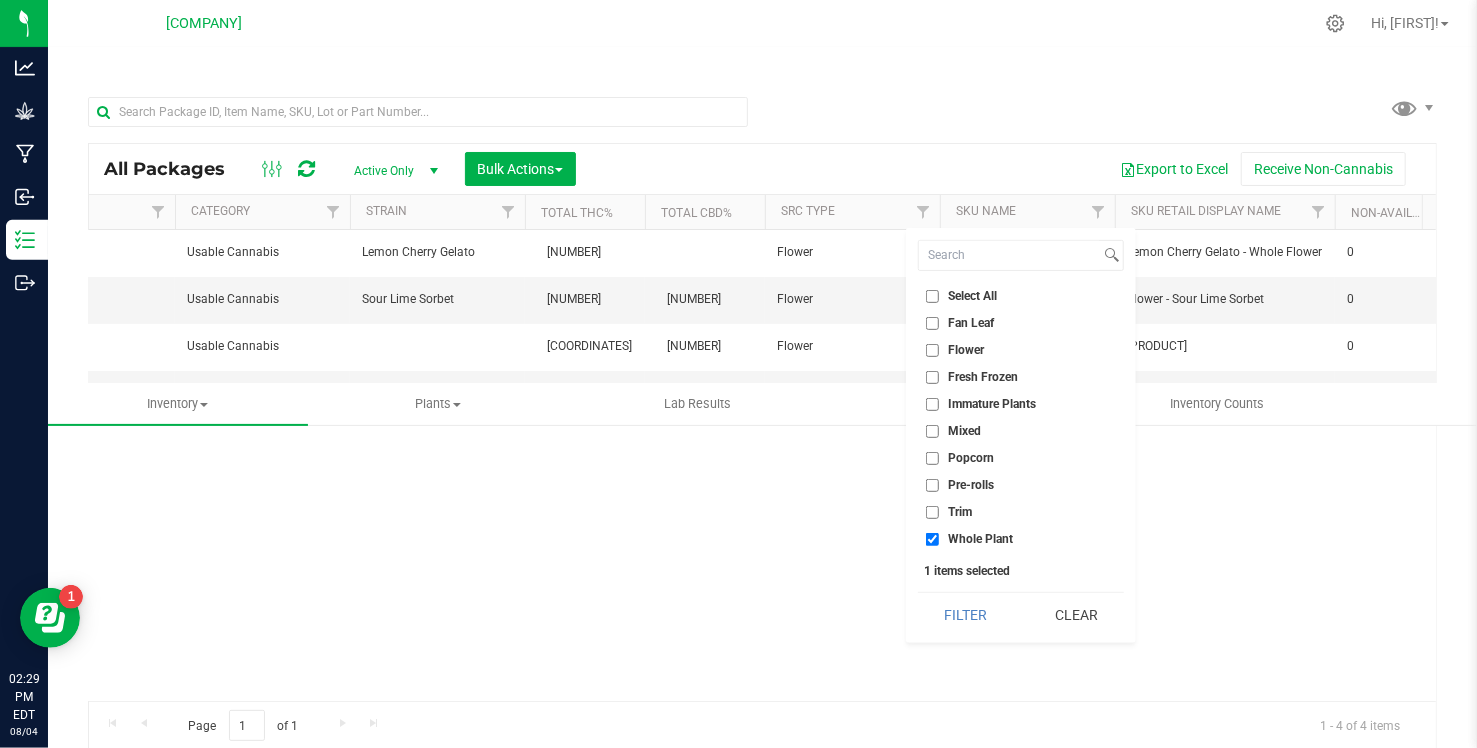 click on "Whole Plant" at bounding box center [932, 539] 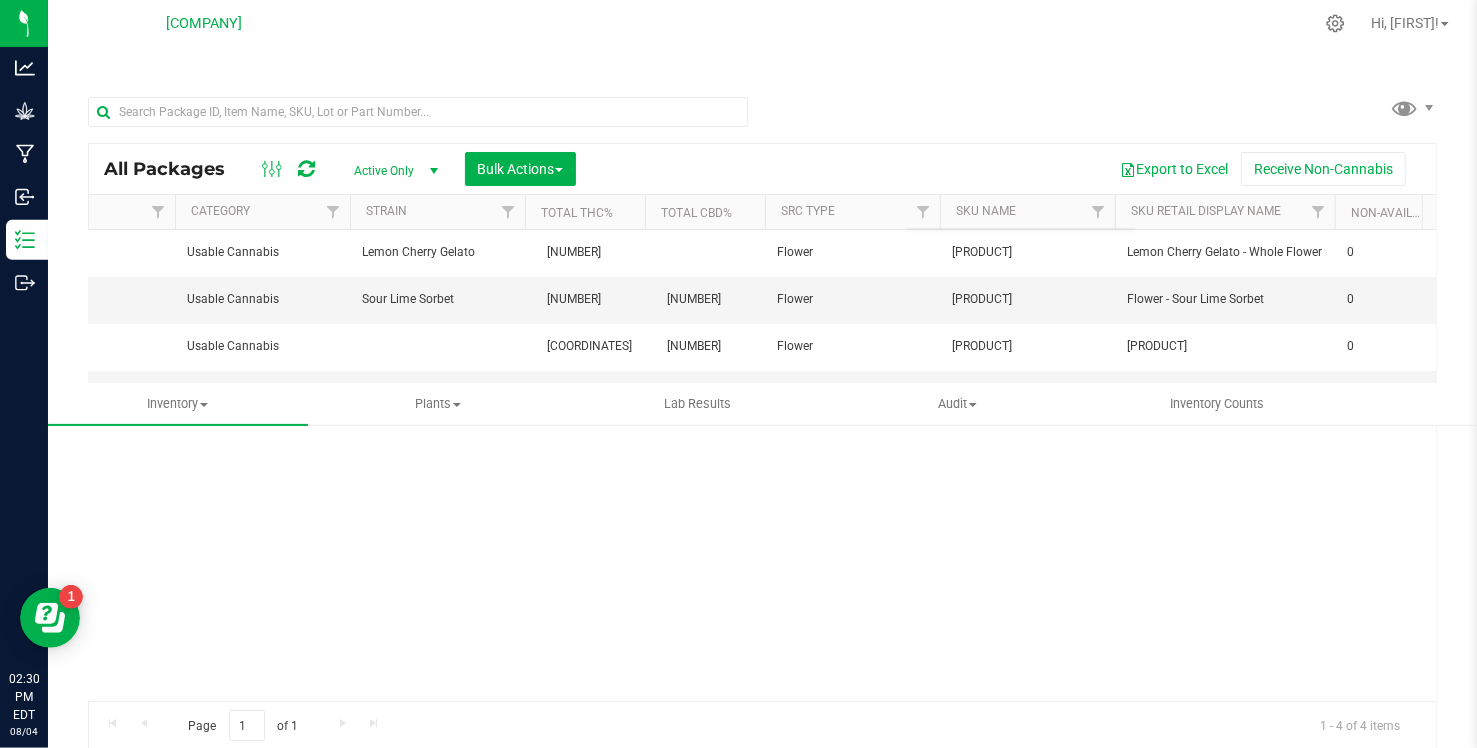 click on "[PRODUCT]
[NUMBER]
[ID]
[NUMBER]
[NUMBER]
[UNIT]
[STATUS]
[PRODUCT] $[PRICE] $[PRICE] $[PRICE] [DATE] [TIME] [TIMEZONE]
[TIME_REFERENCE]
[NUMBER]" at bounding box center [762, 465] 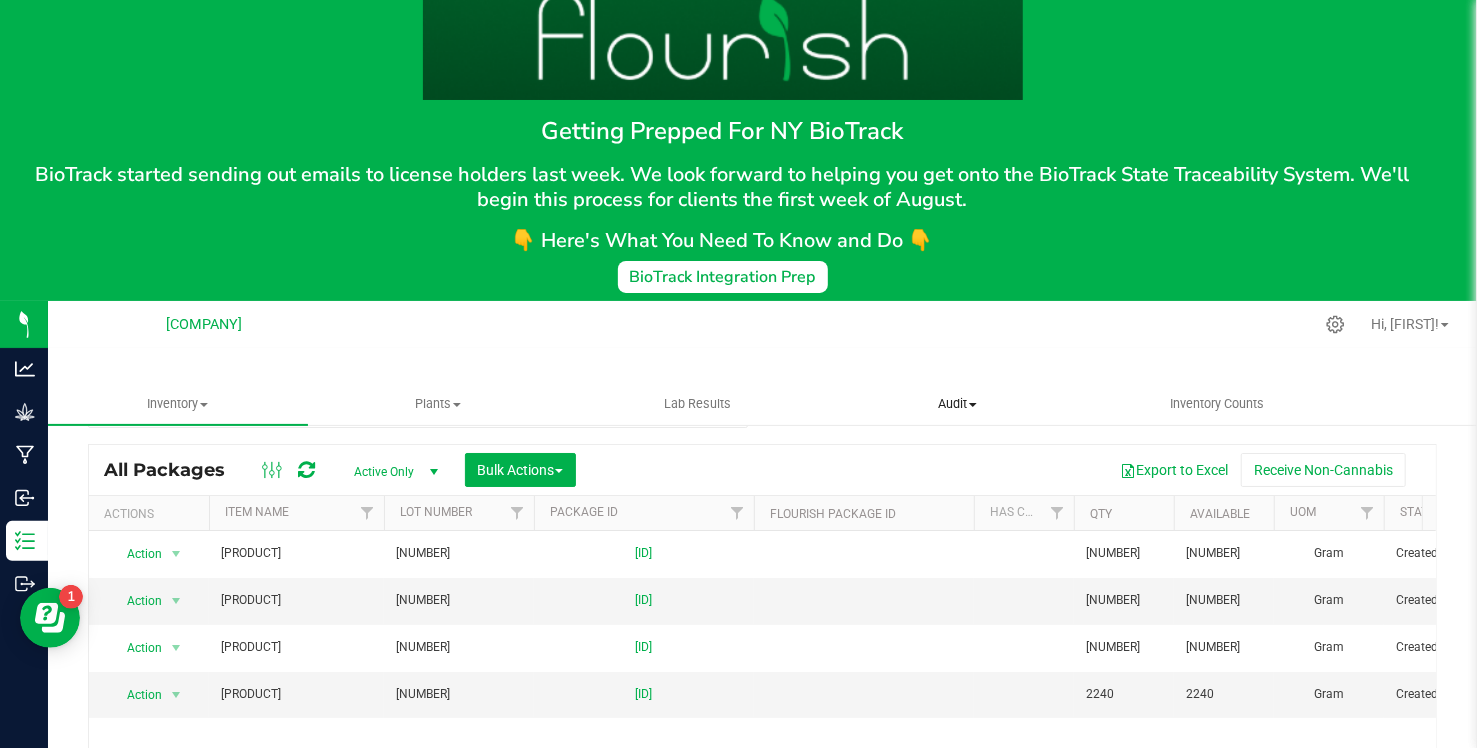 scroll, scrollTop: 0, scrollLeft: 0, axis: both 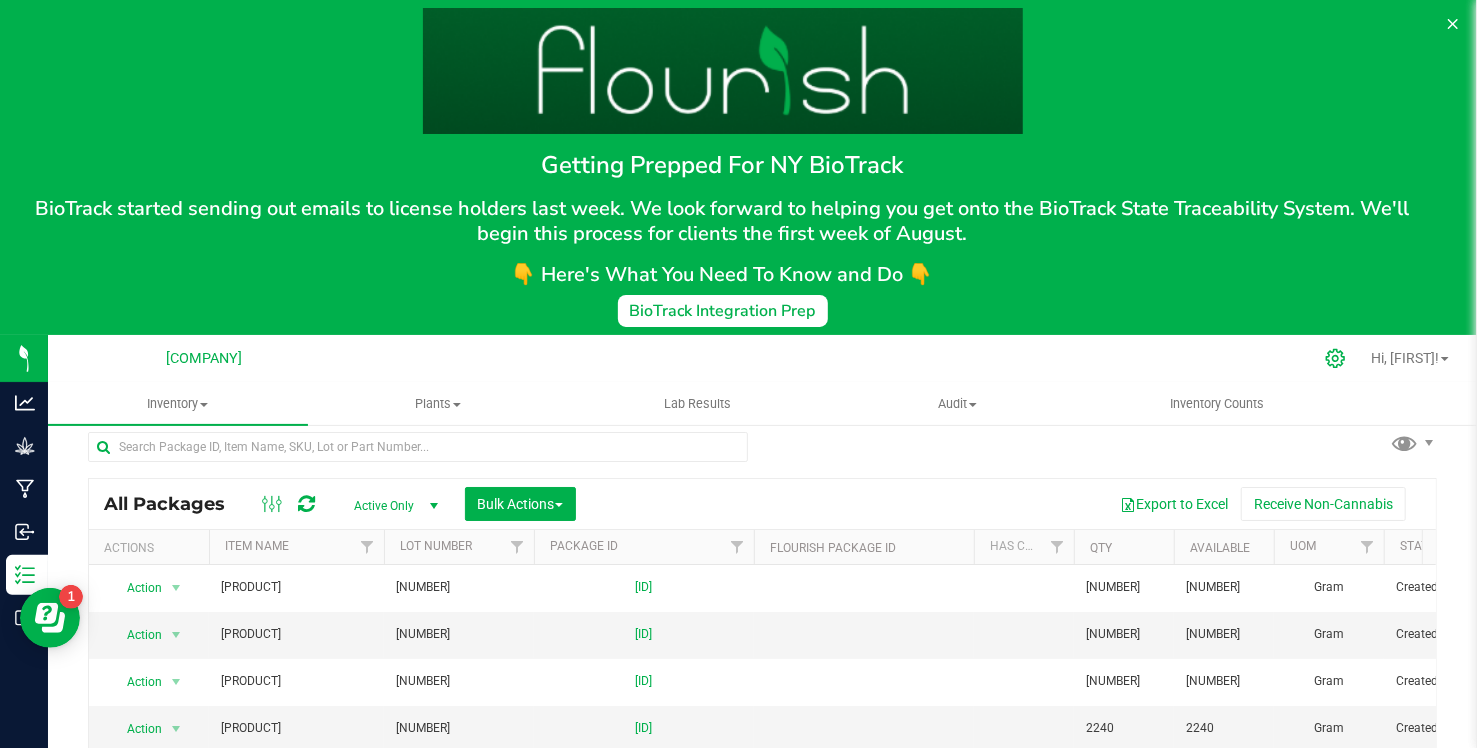 click 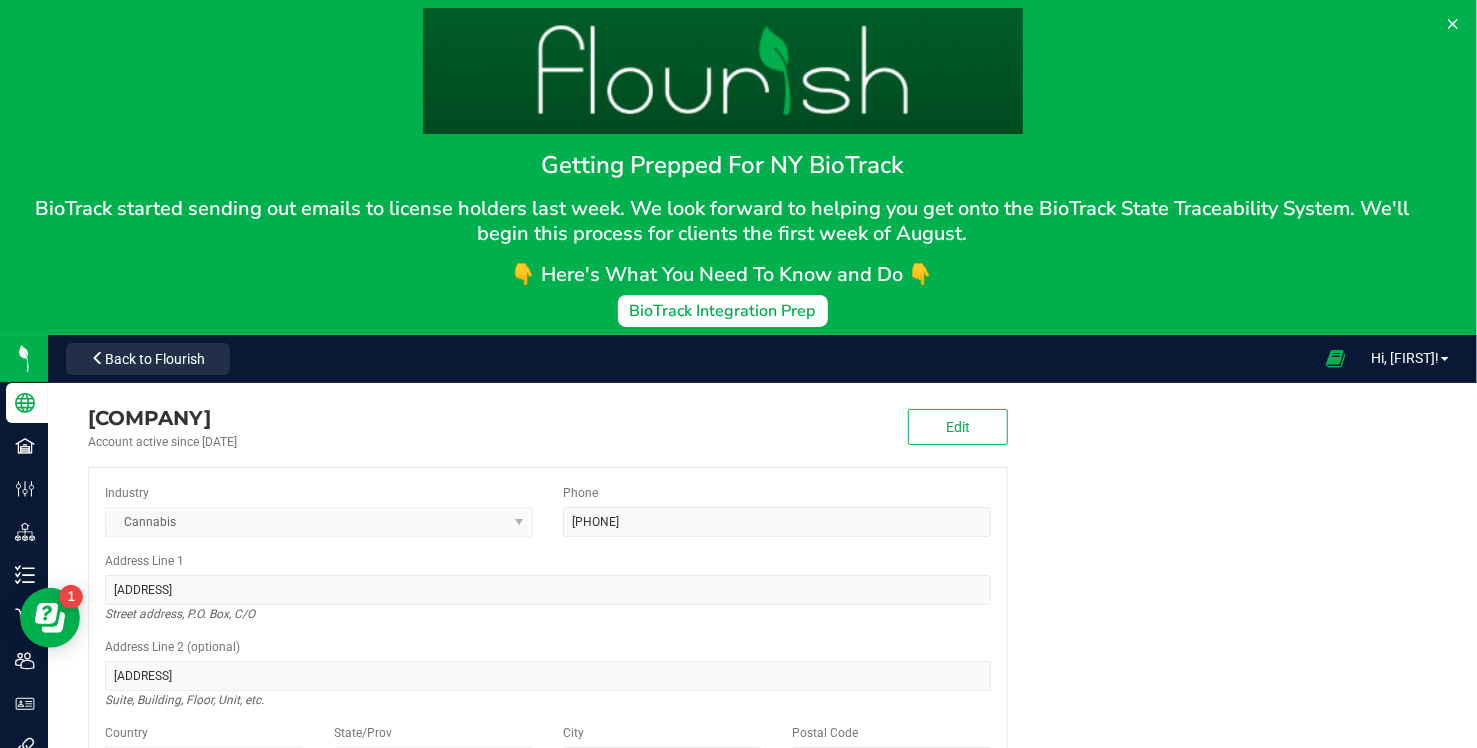 scroll, scrollTop: 0, scrollLeft: 0, axis: both 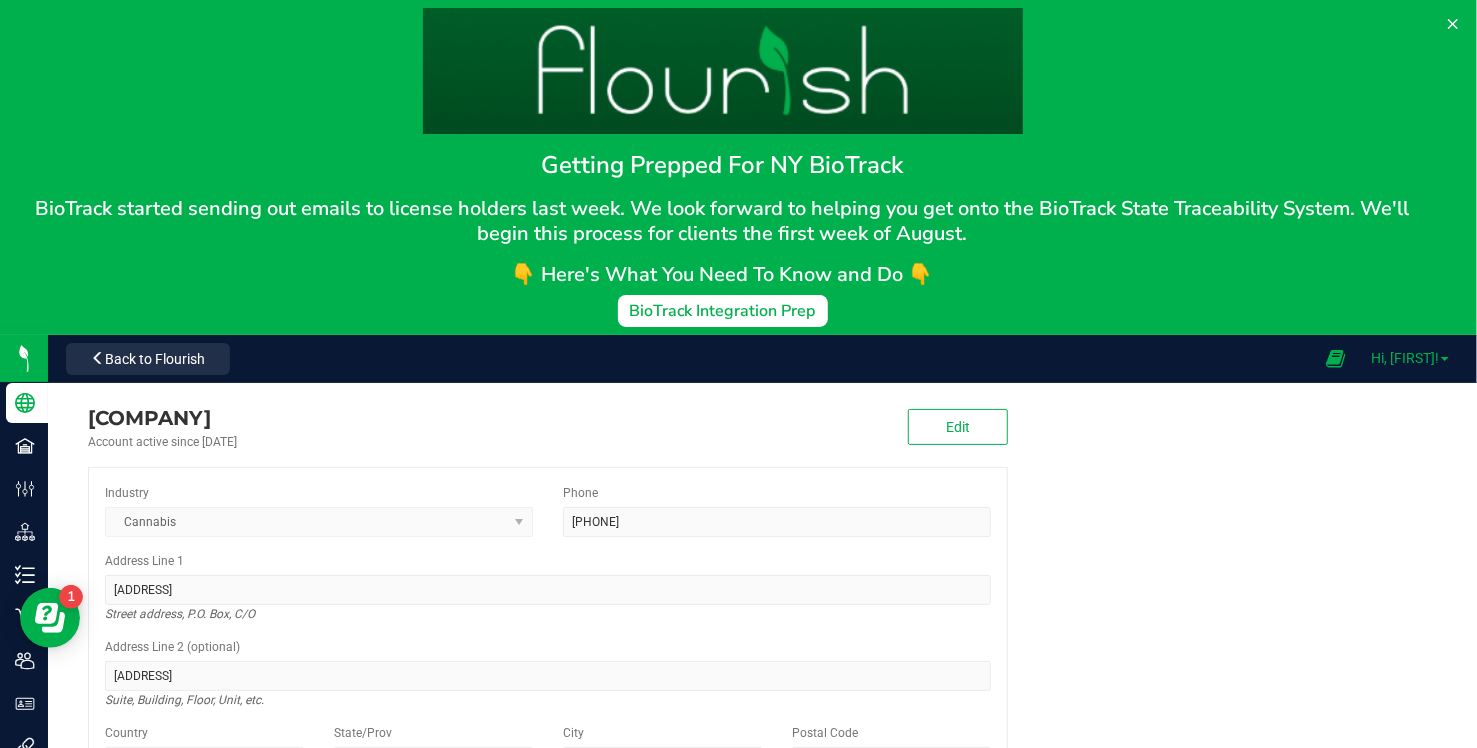 click on "Hi, [FIRST]!" at bounding box center (1405, 358) 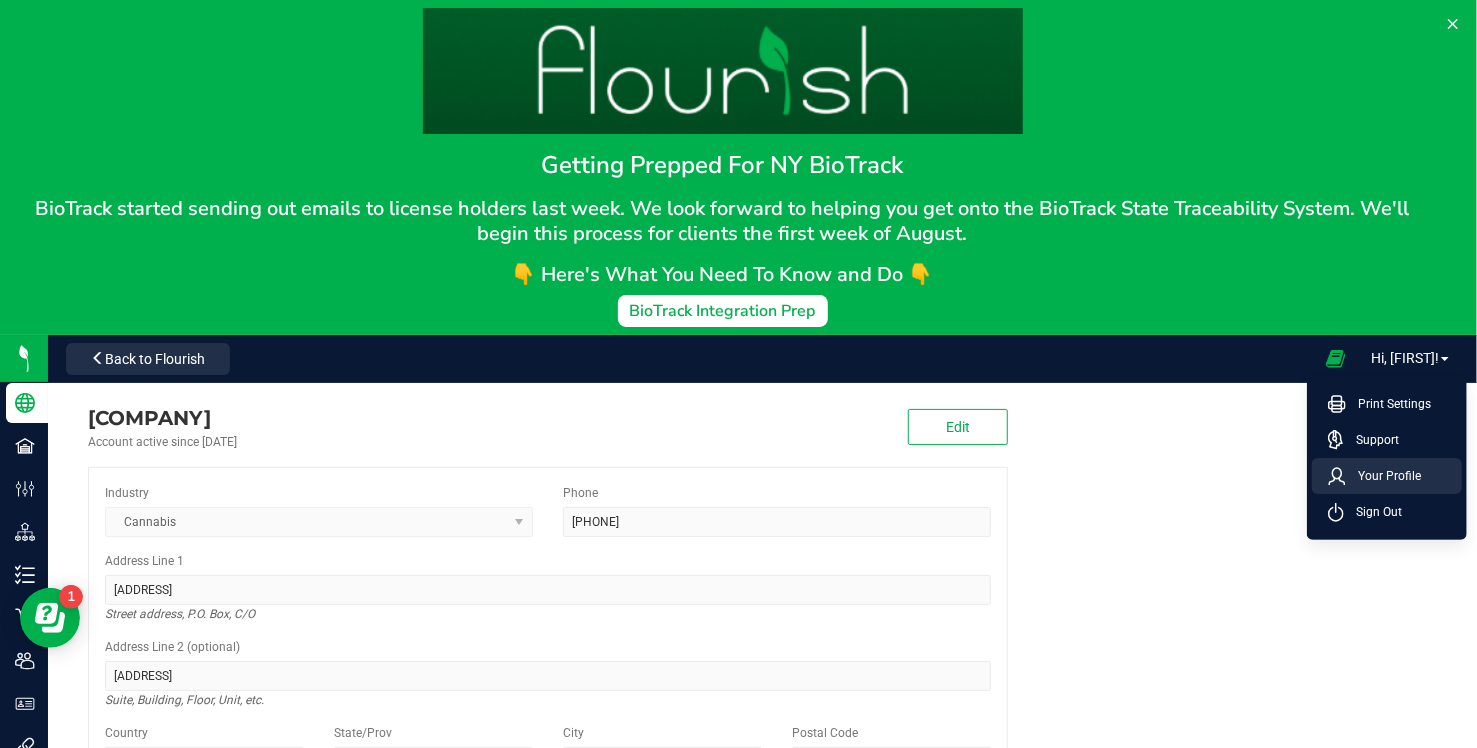 click on "Your Profile" at bounding box center (1383, 476) 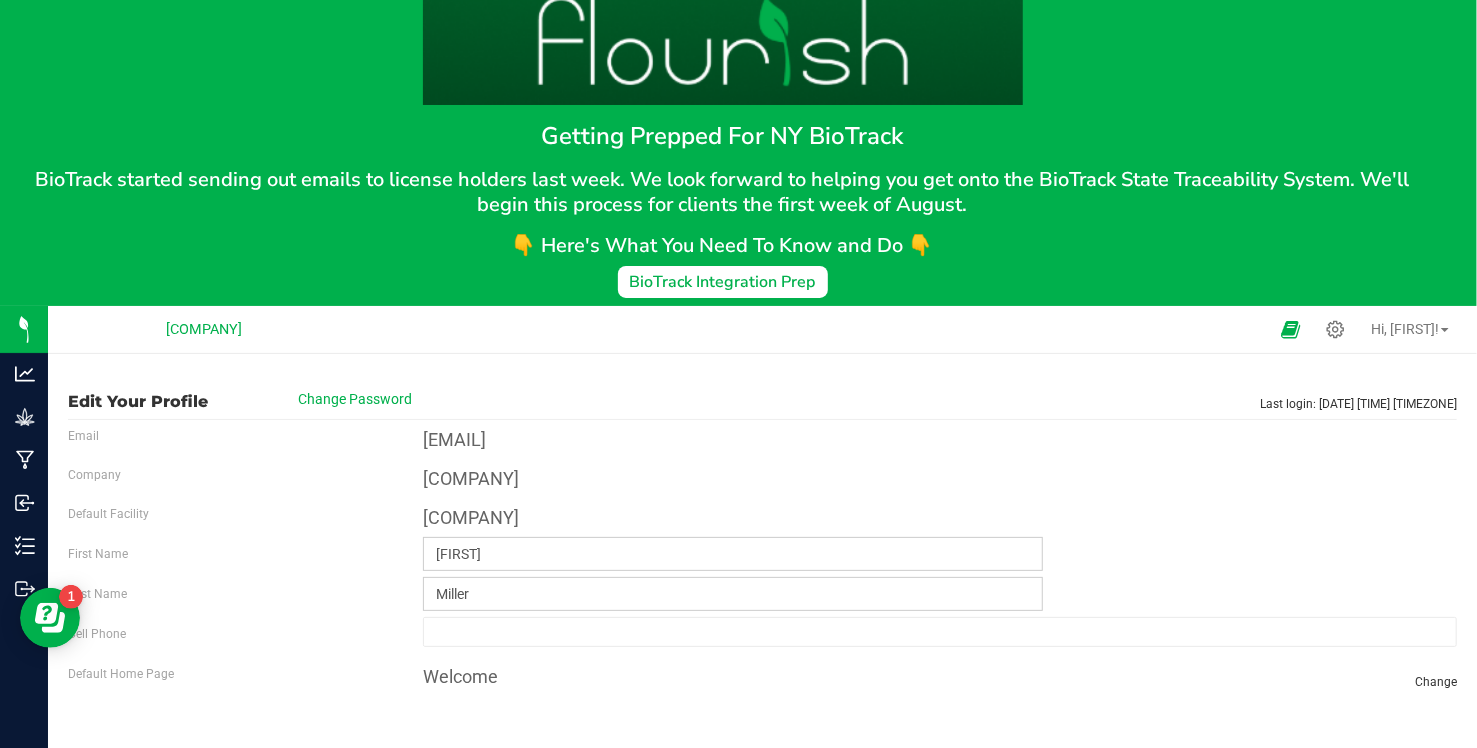 scroll, scrollTop: 0, scrollLeft: 0, axis: both 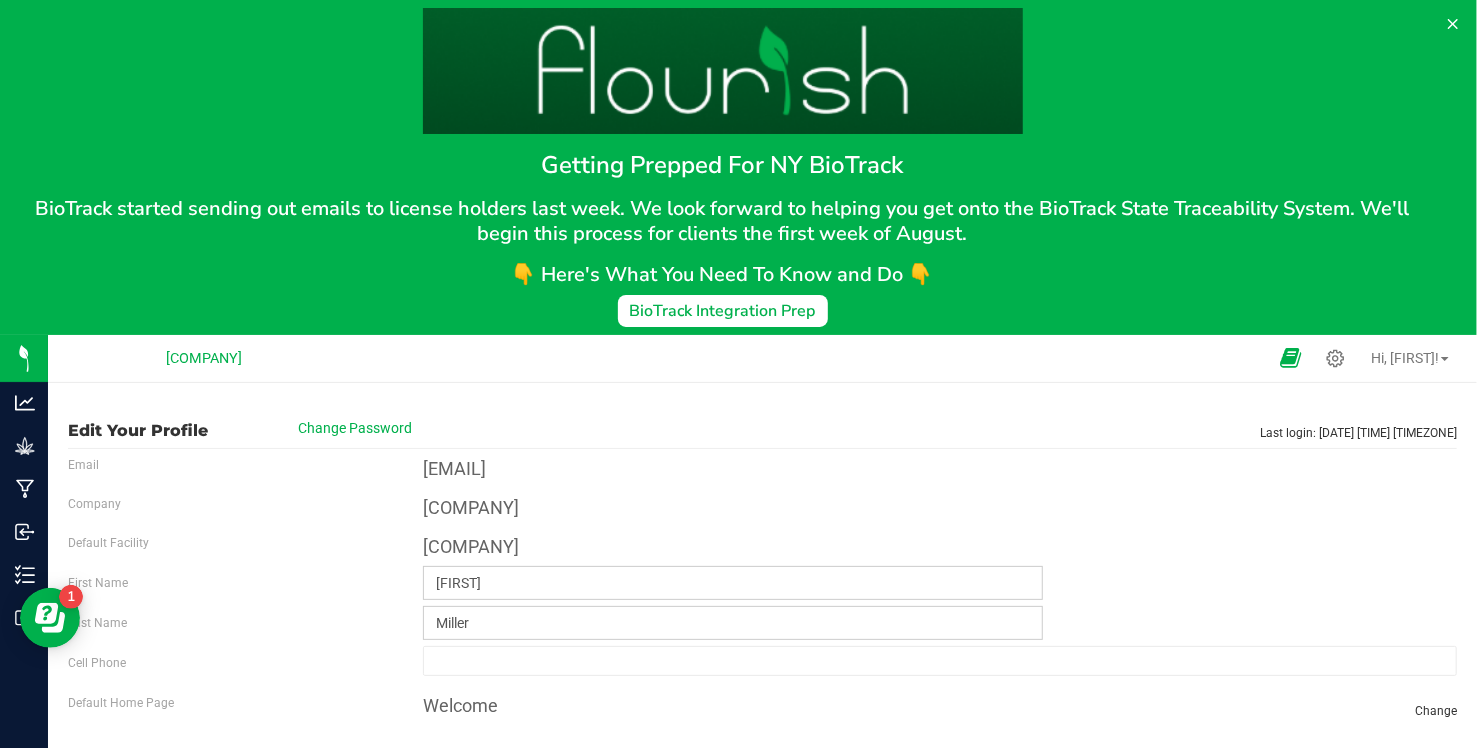 click at bounding box center (1290, 358) 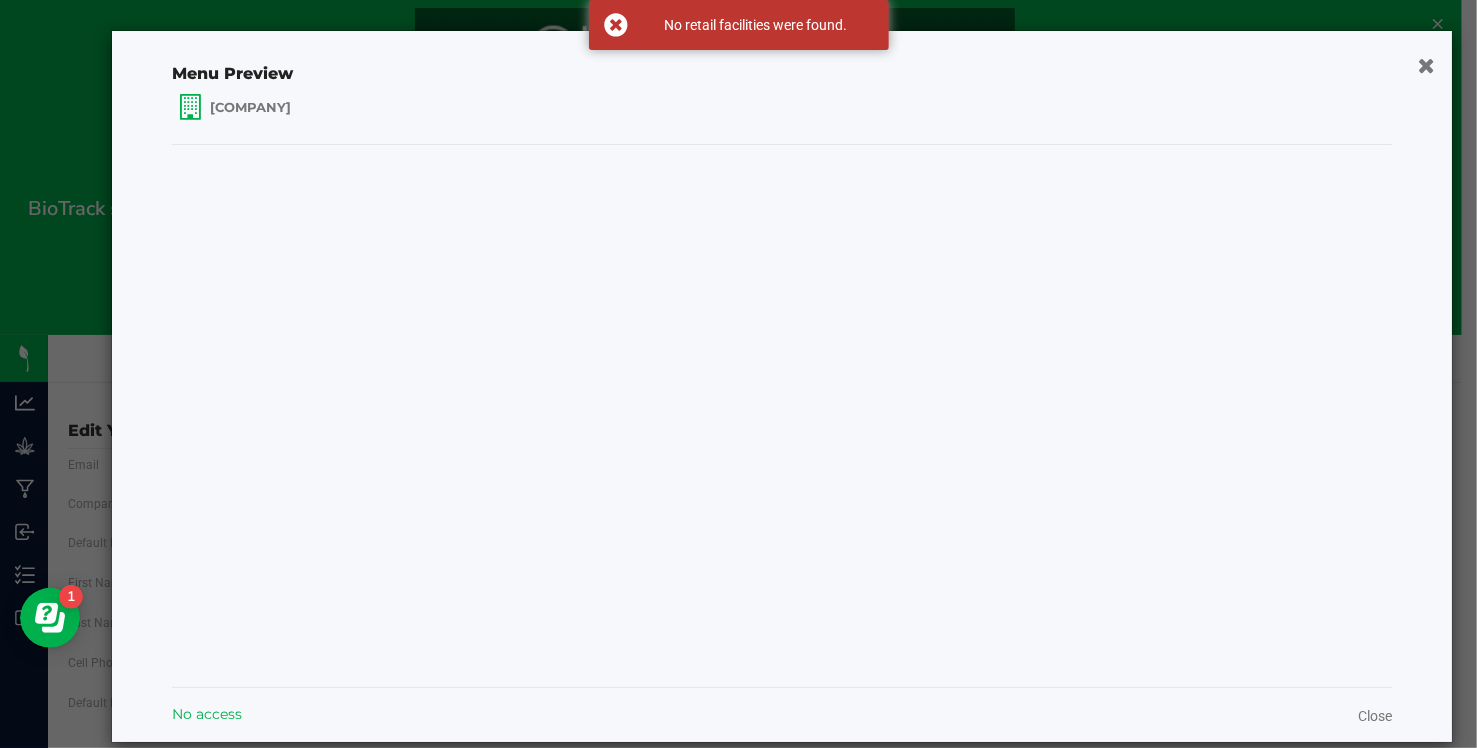 click 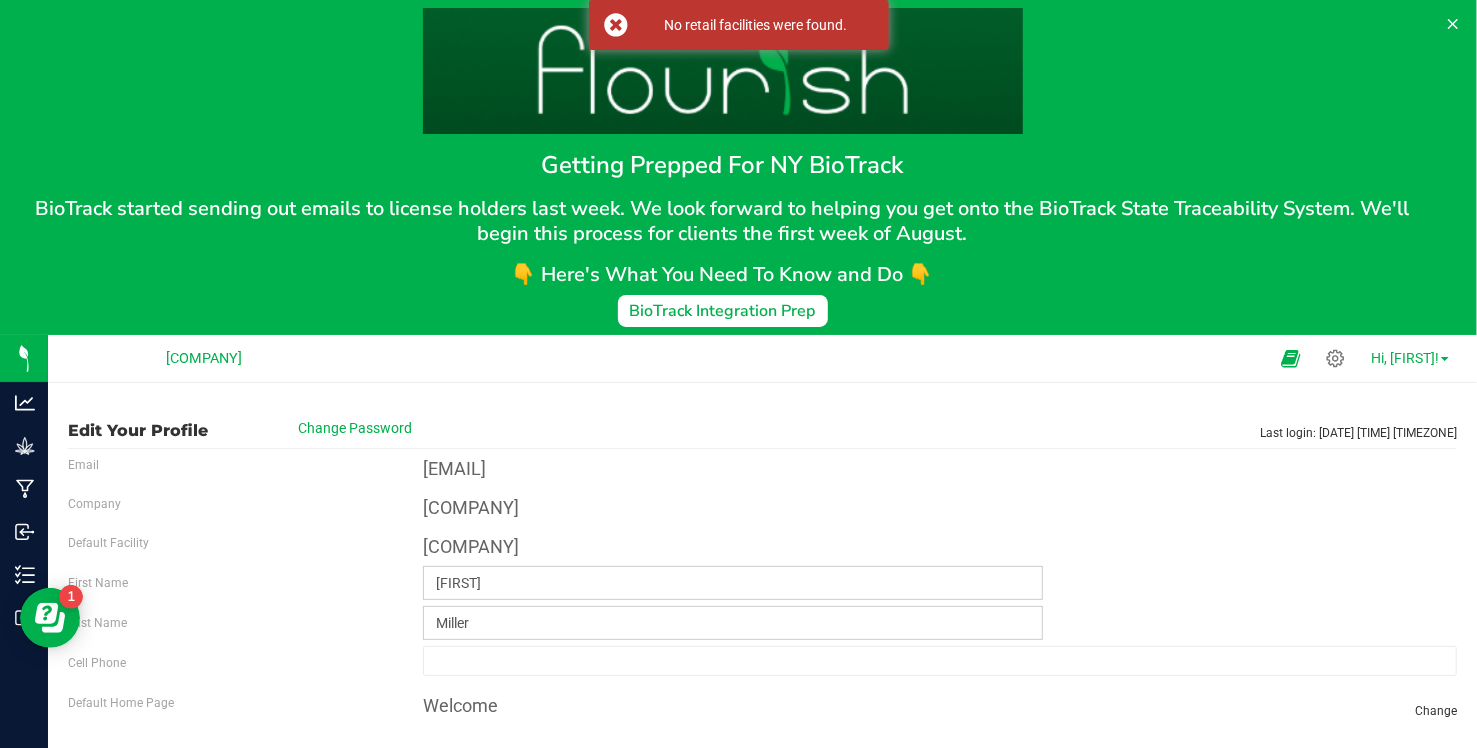 click on "Hi, [FIRST]!" at bounding box center (1405, 358) 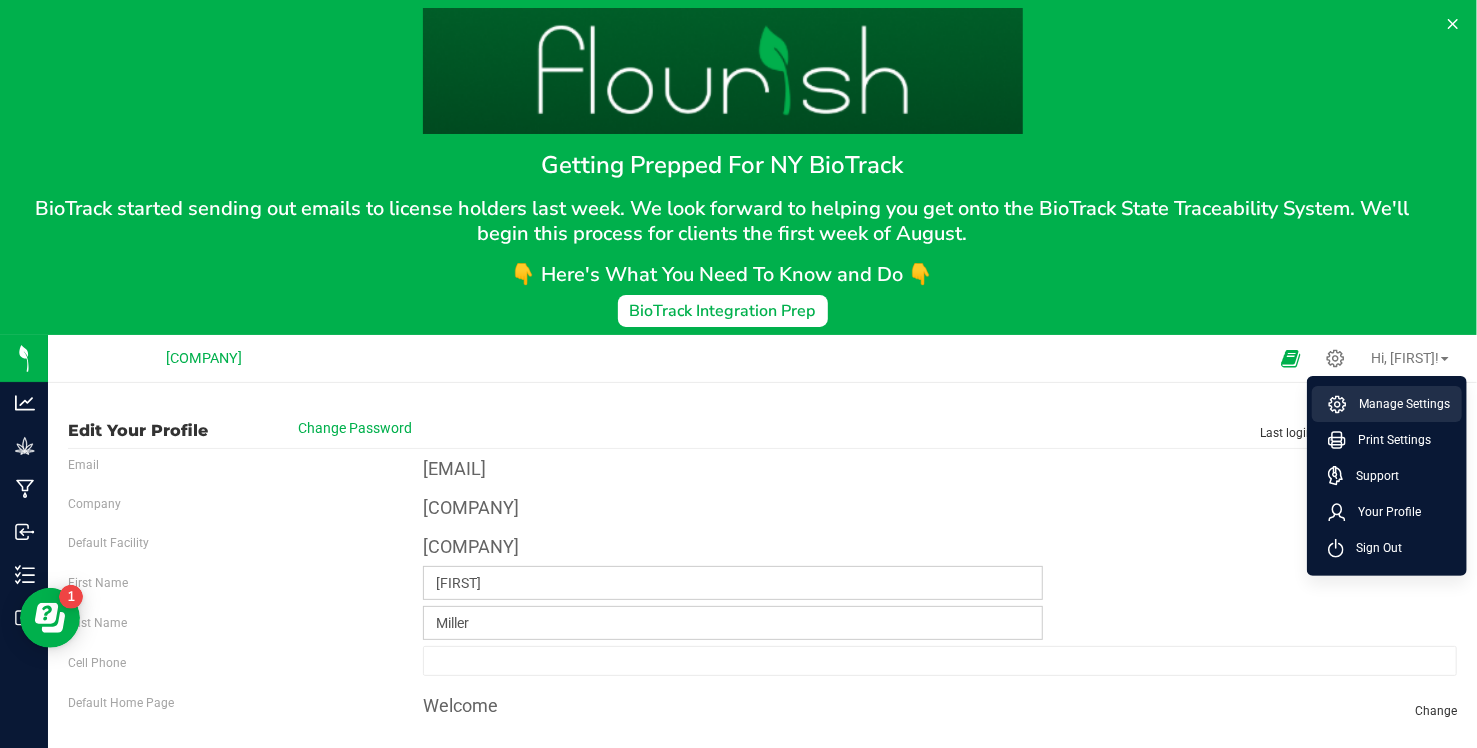click on "Manage Settings" at bounding box center [1398, 404] 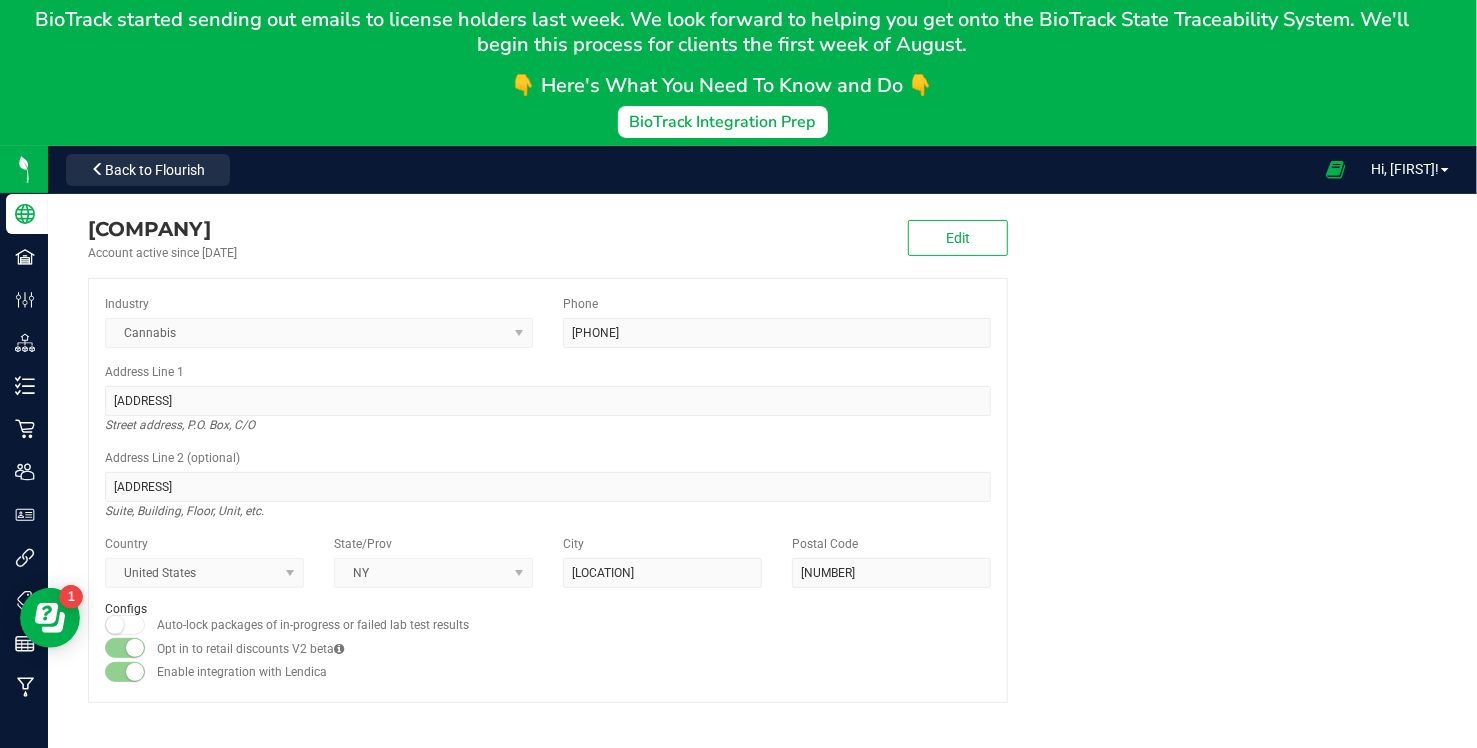 scroll, scrollTop: 0, scrollLeft: 0, axis: both 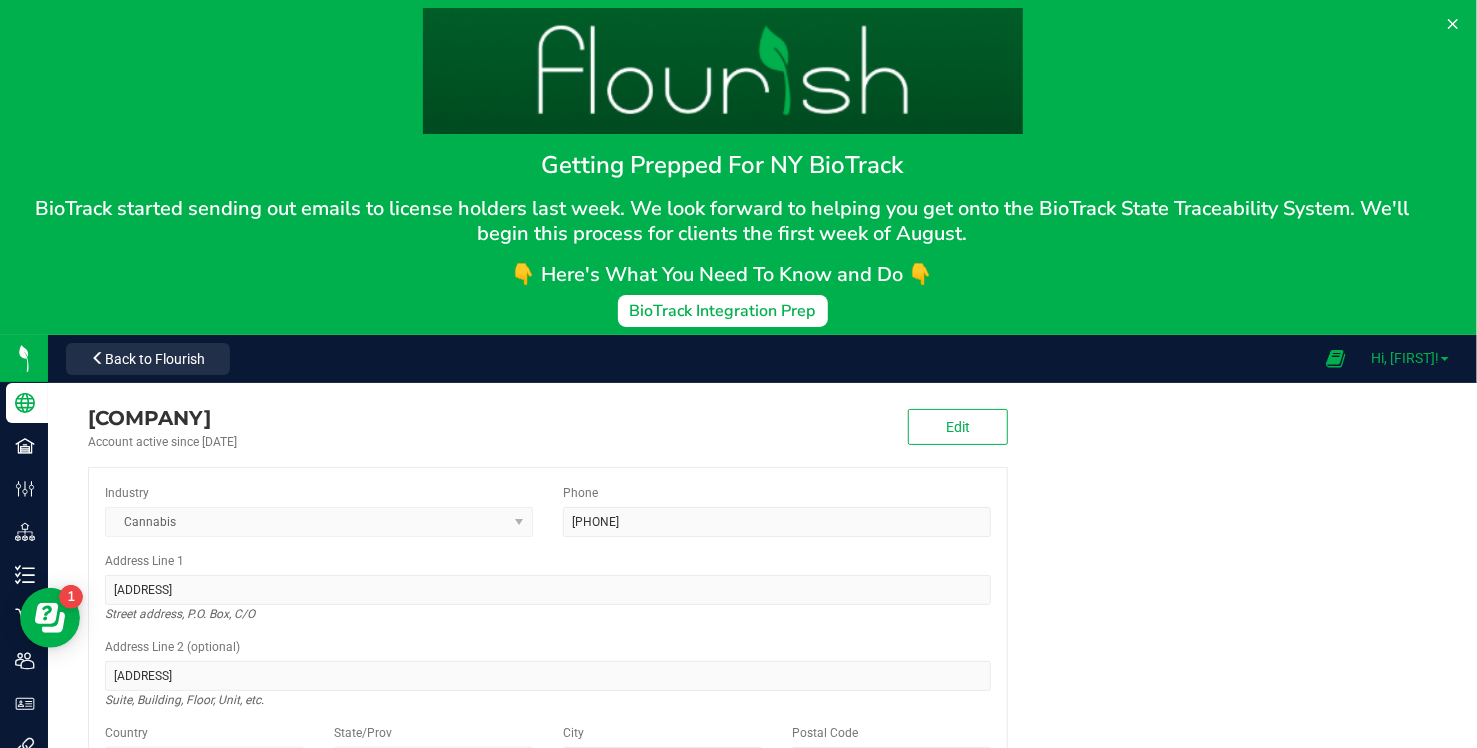 click on "Hi, [FIRST]!" at bounding box center (1405, 358) 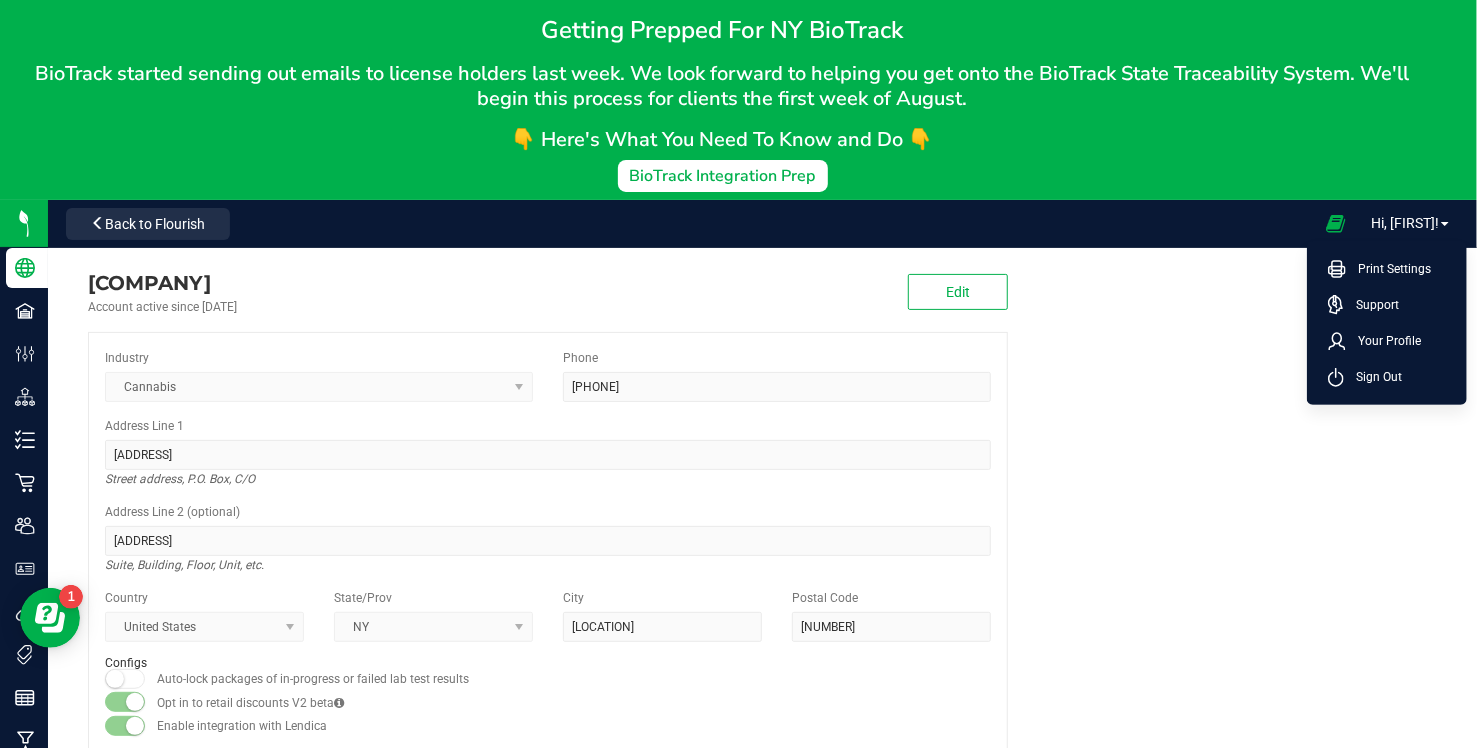 scroll, scrollTop: 35, scrollLeft: 0, axis: vertical 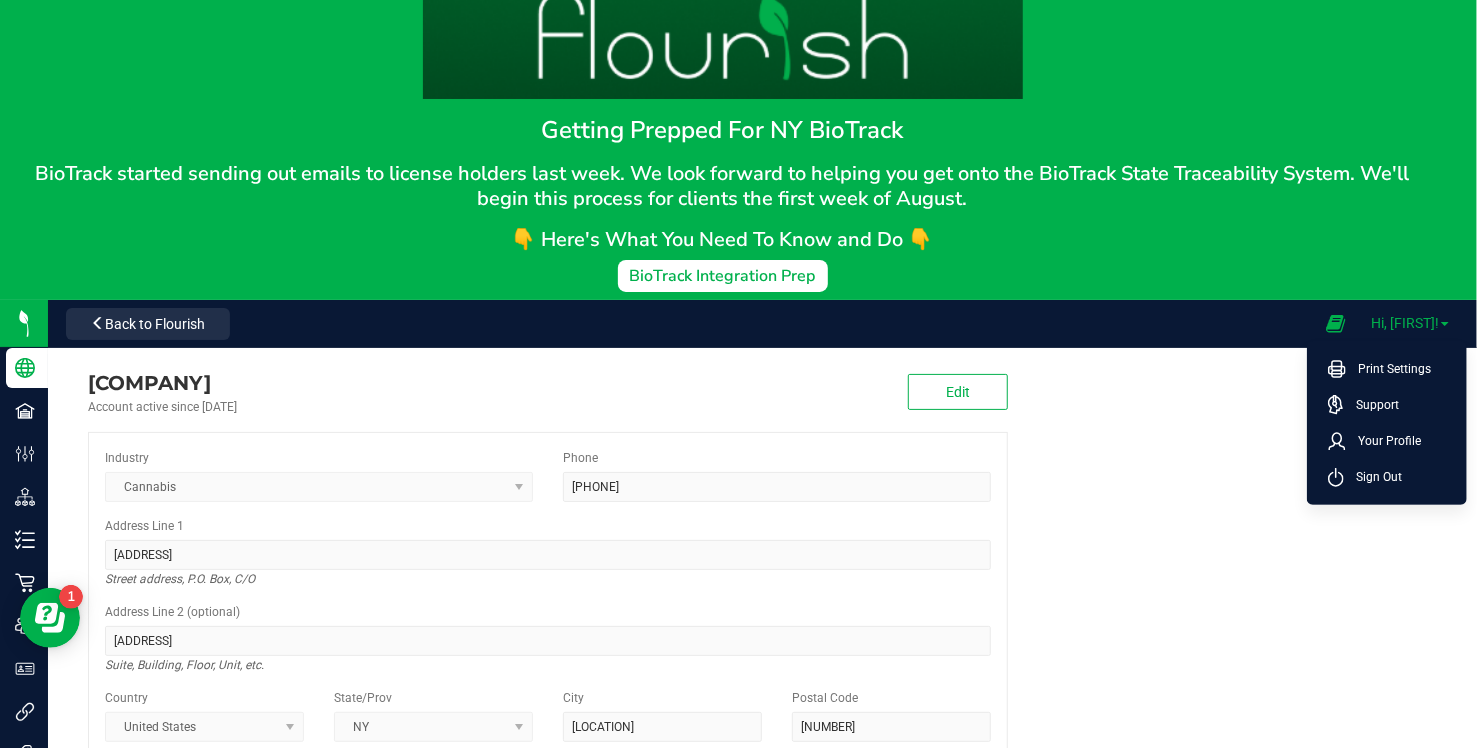 click on "Hi, [FIRST]!" at bounding box center (1405, 323) 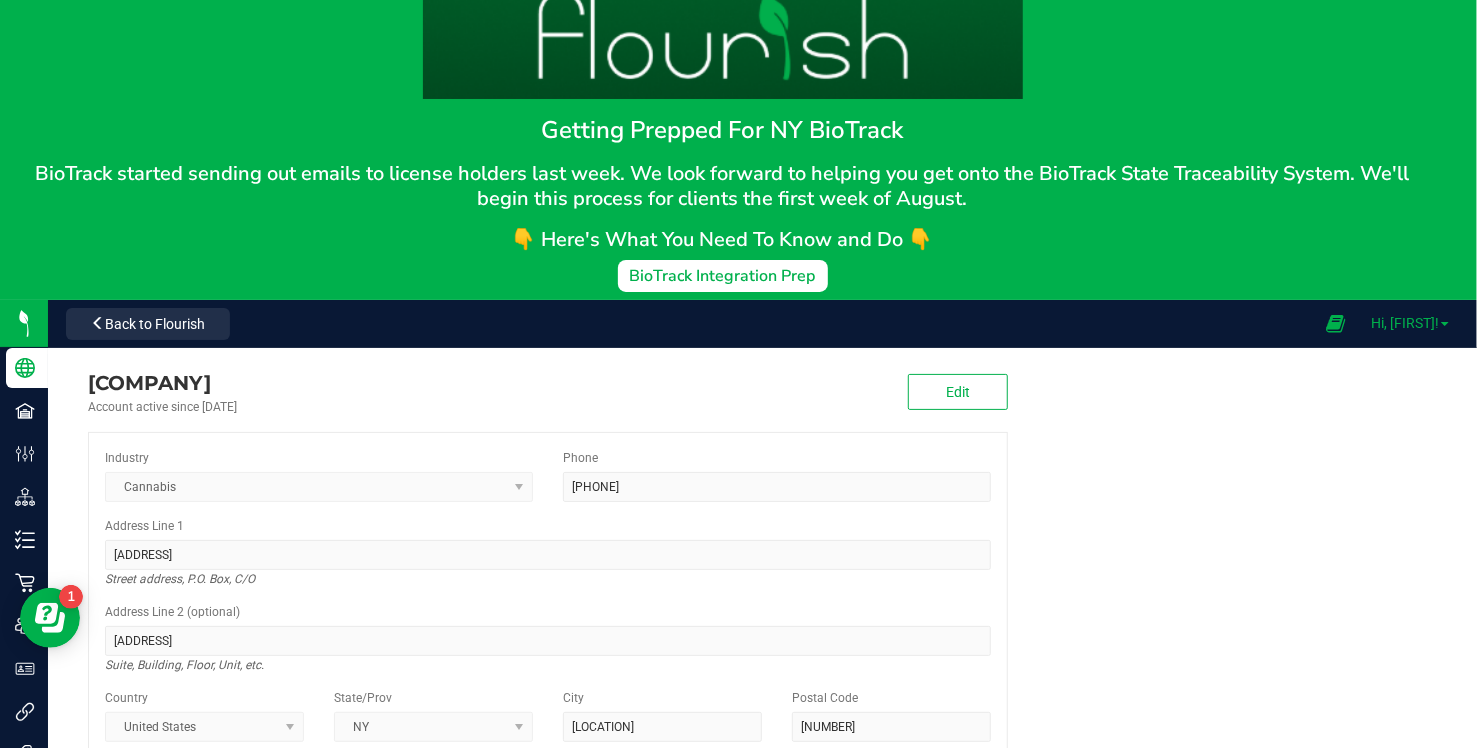 click on "Hi, [FIRST]!" at bounding box center [1405, 323] 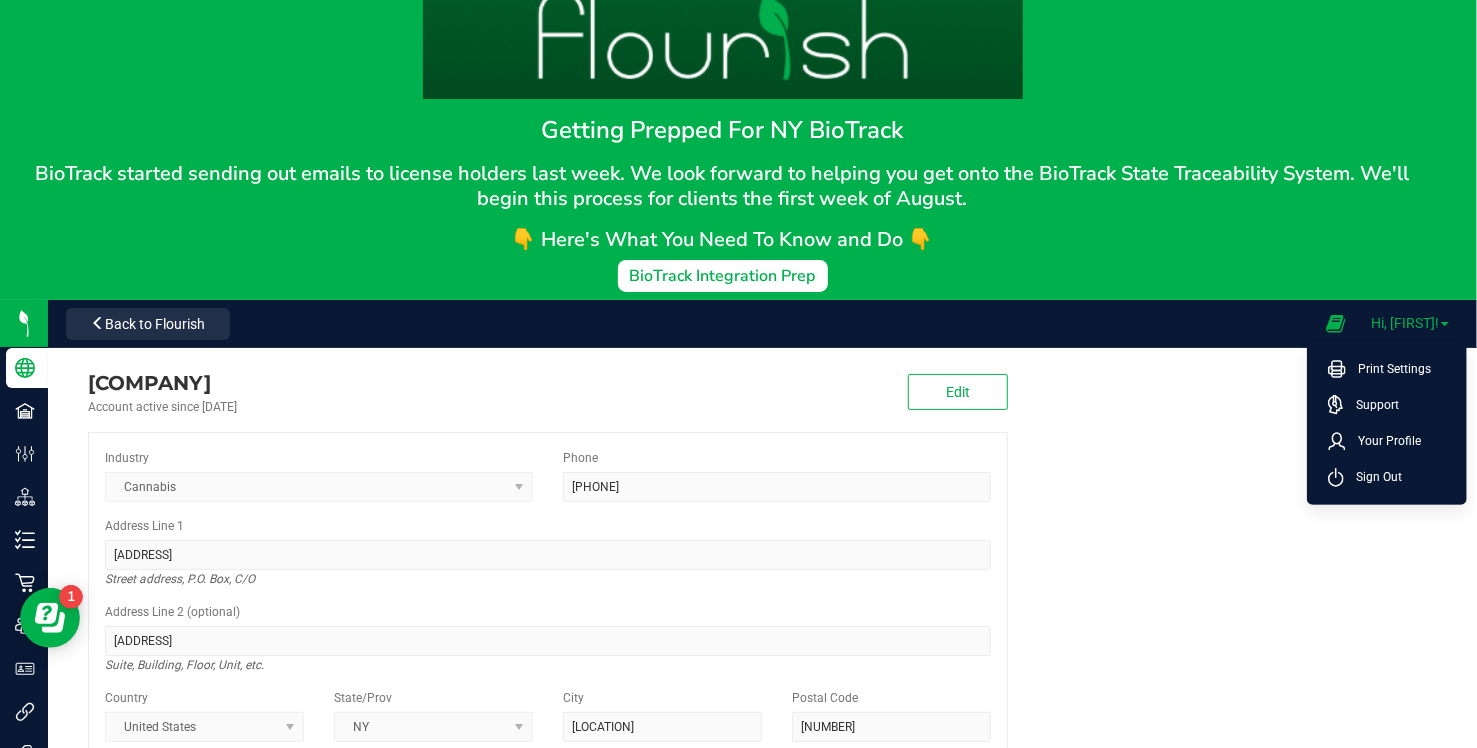 click on "Hi, [FIRST]!" at bounding box center (1405, 323) 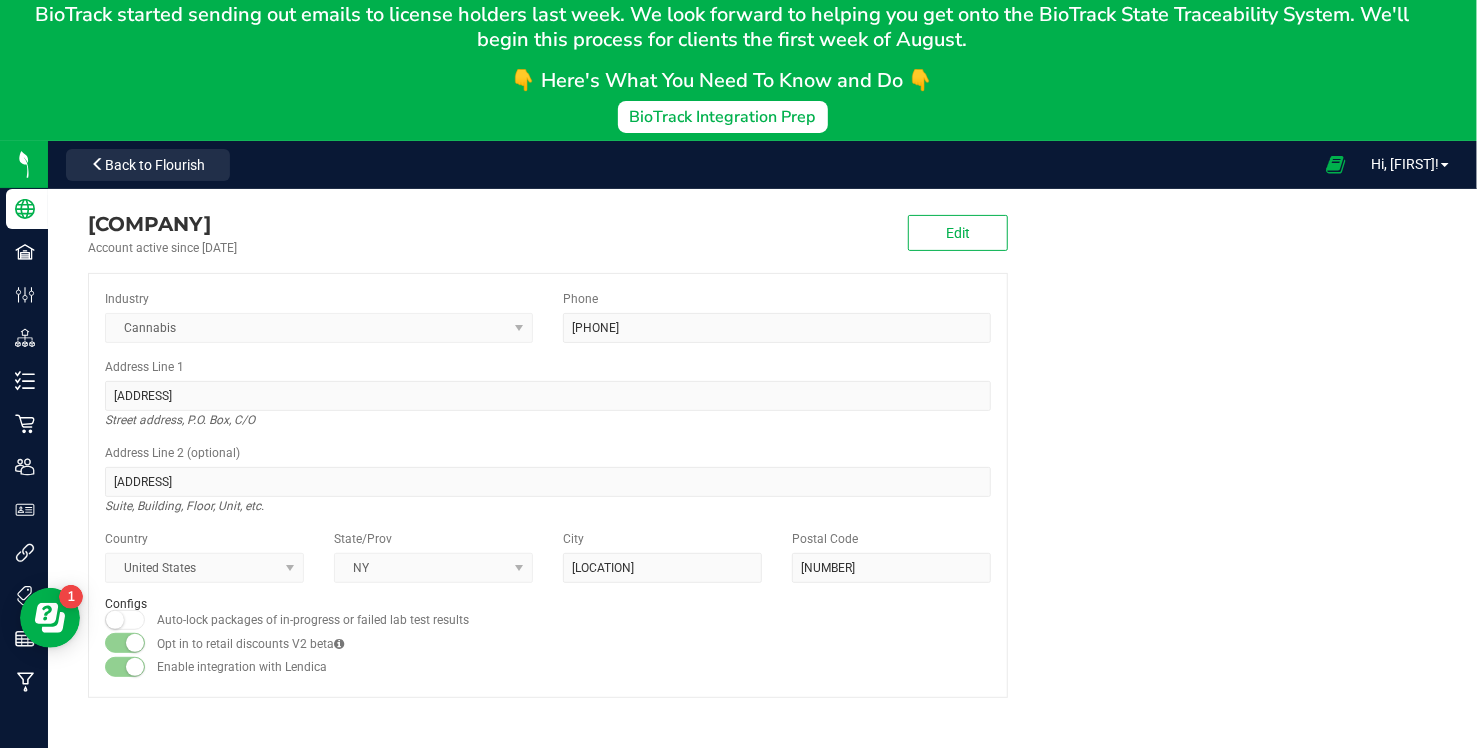 scroll, scrollTop: 335, scrollLeft: 0, axis: vertical 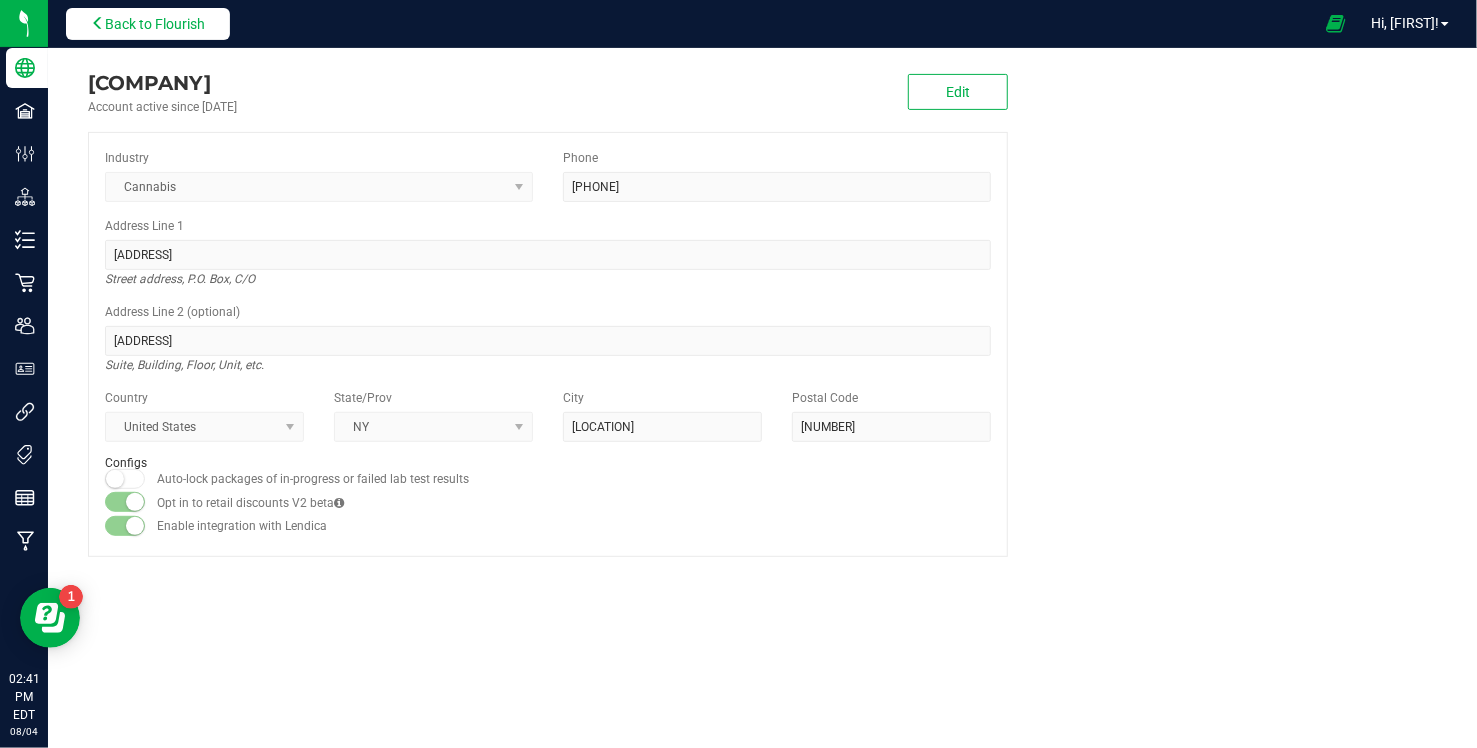 click on "Back to Flourish" at bounding box center (155, 24) 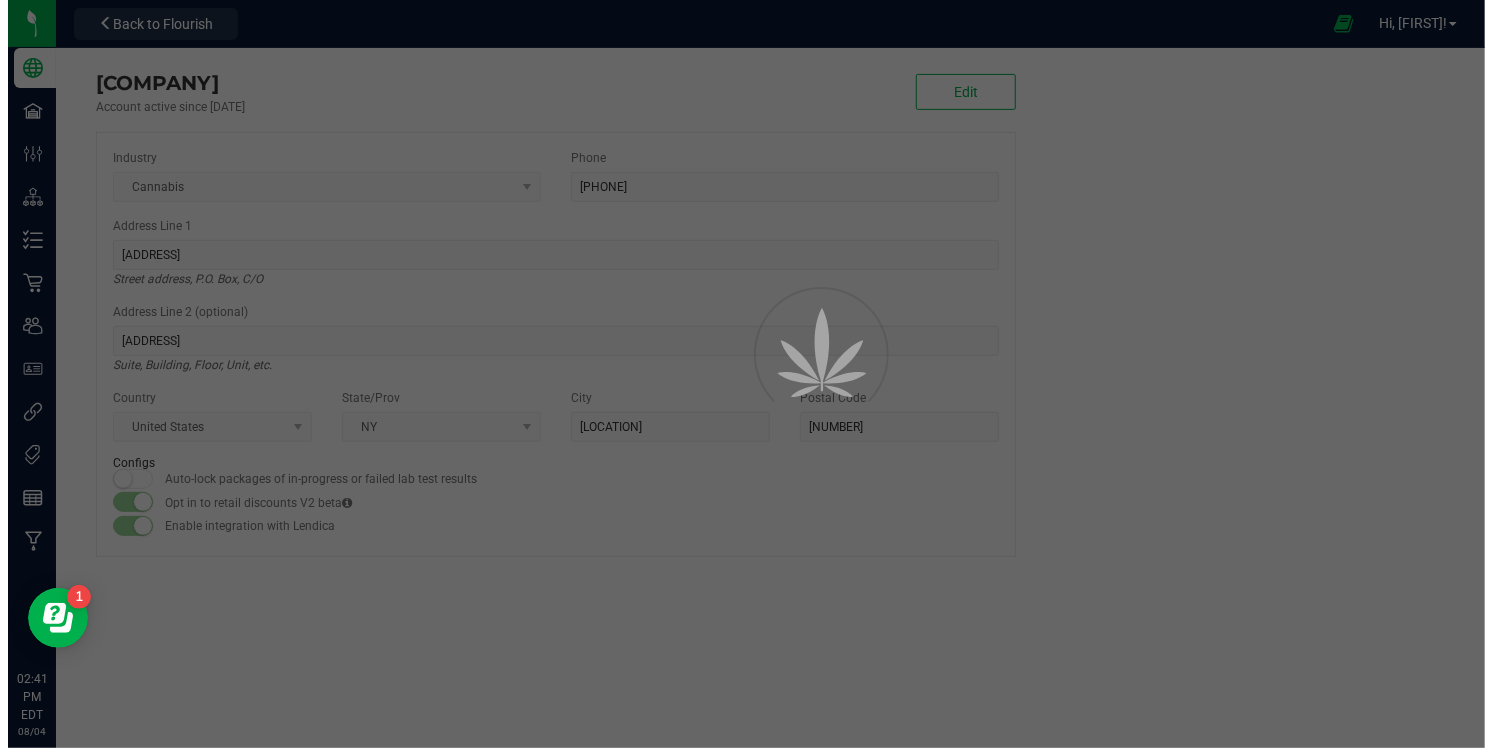 scroll, scrollTop: 0, scrollLeft: 0, axis: both 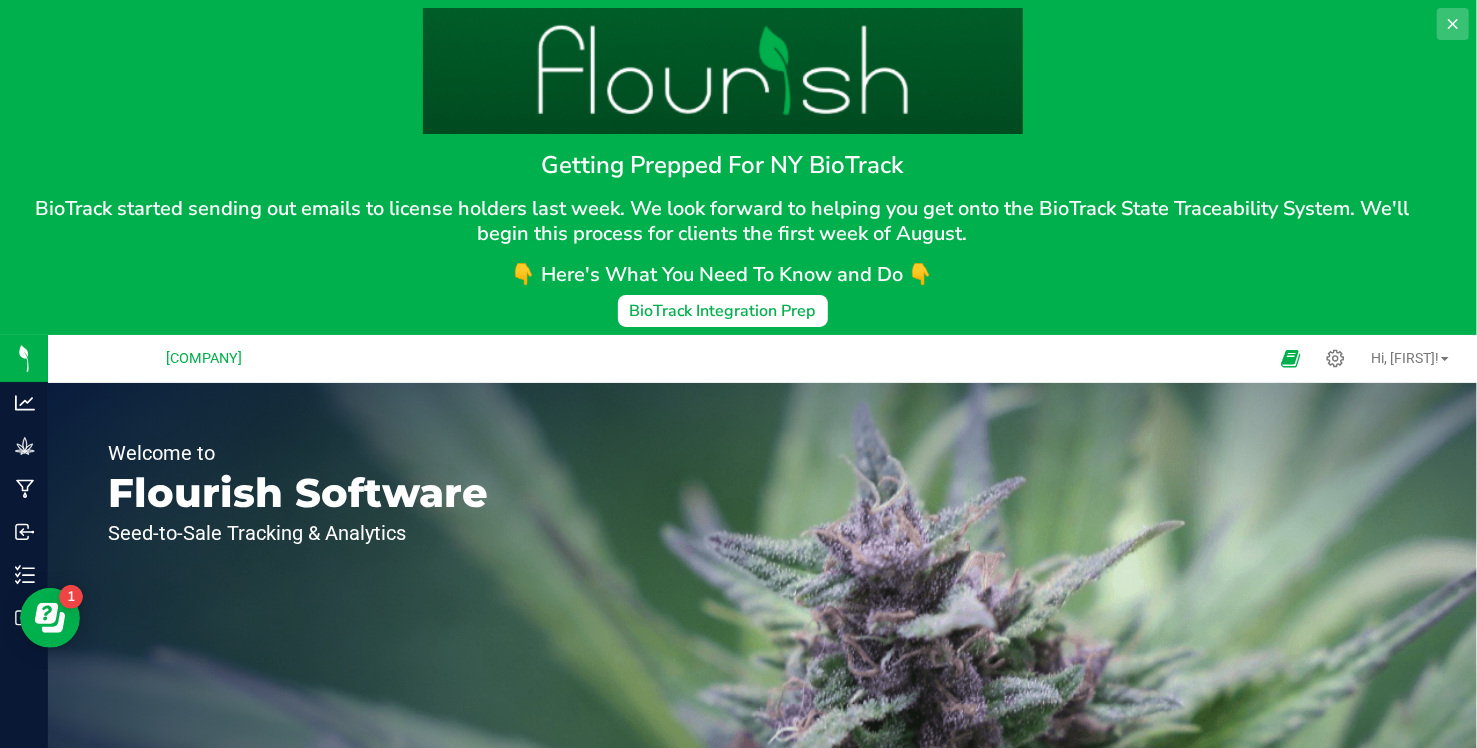 click 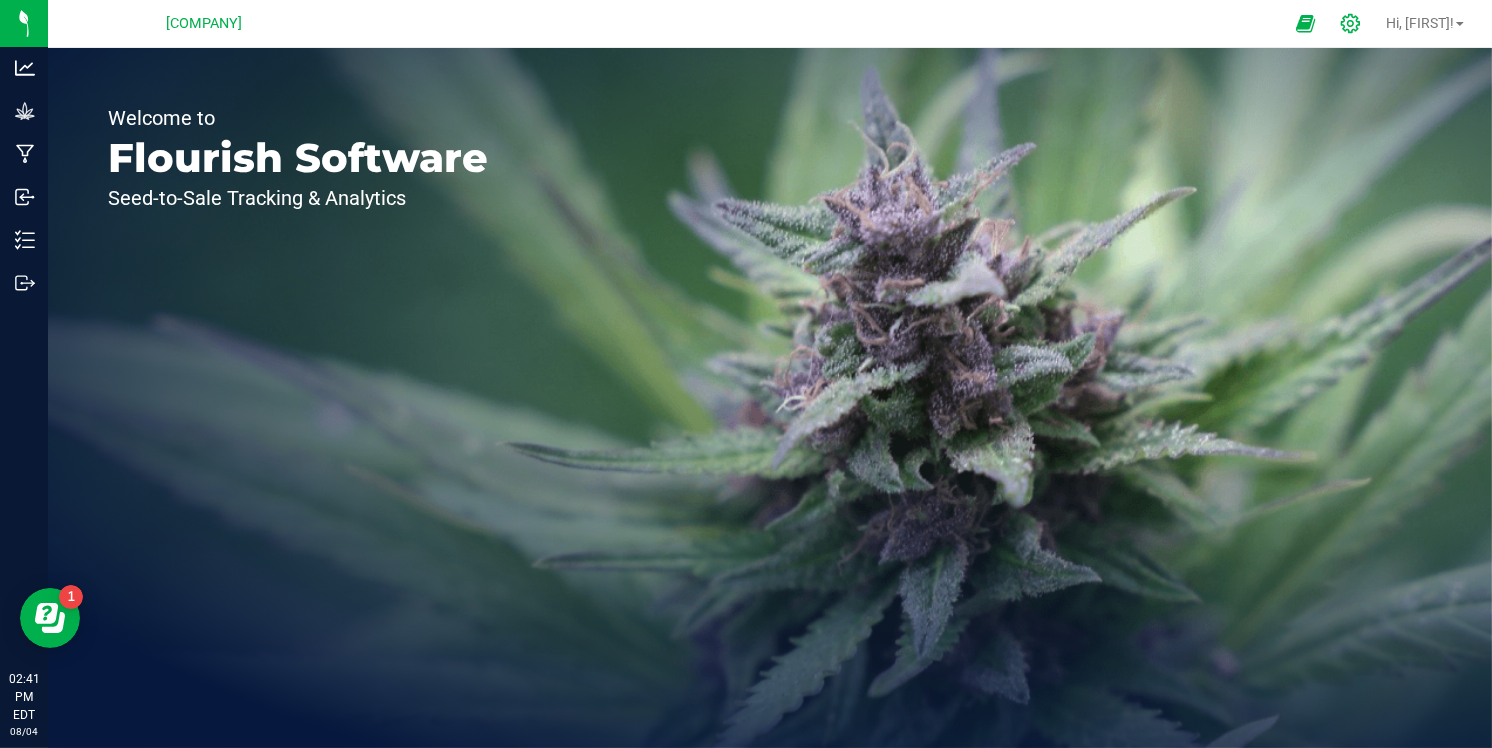 click 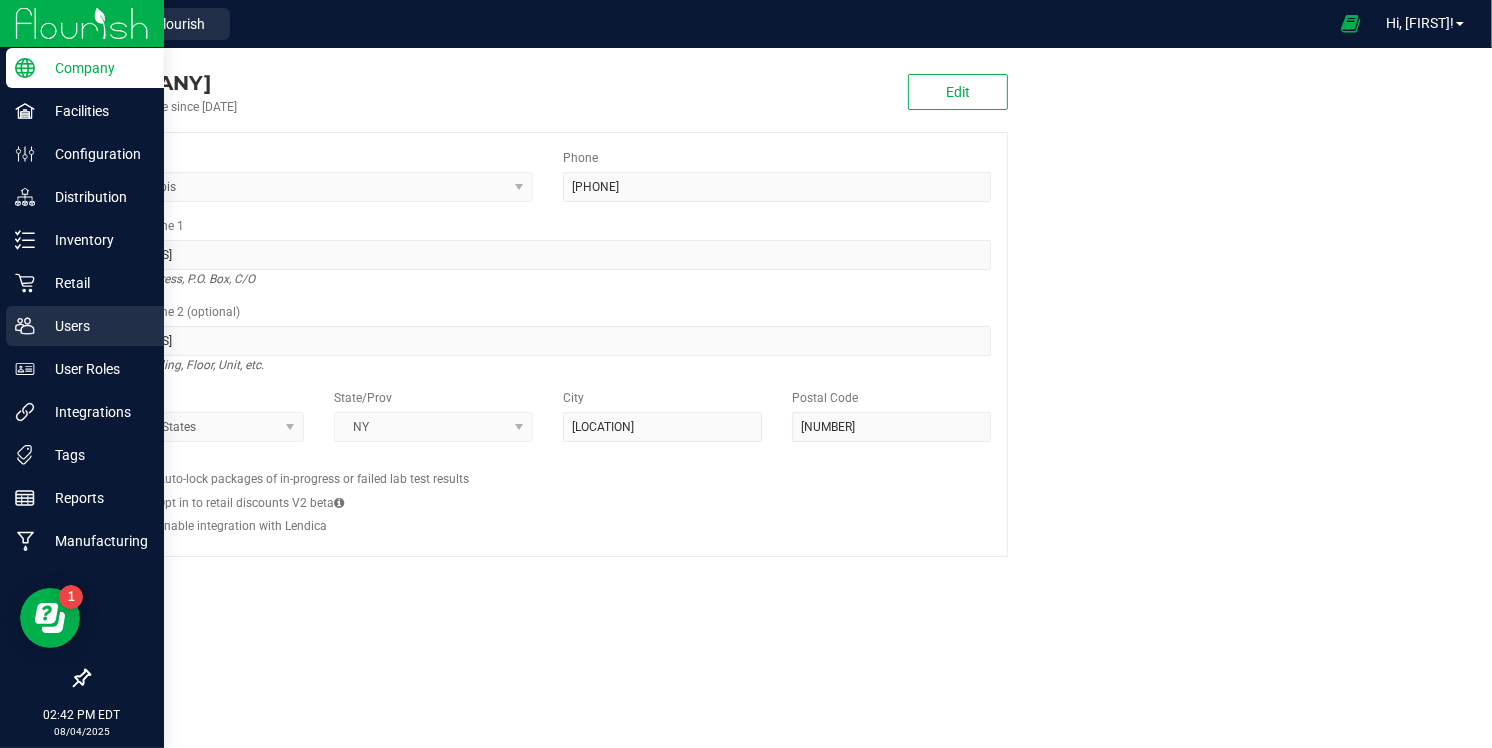 click on "Users" at bounding box center (95, 326) 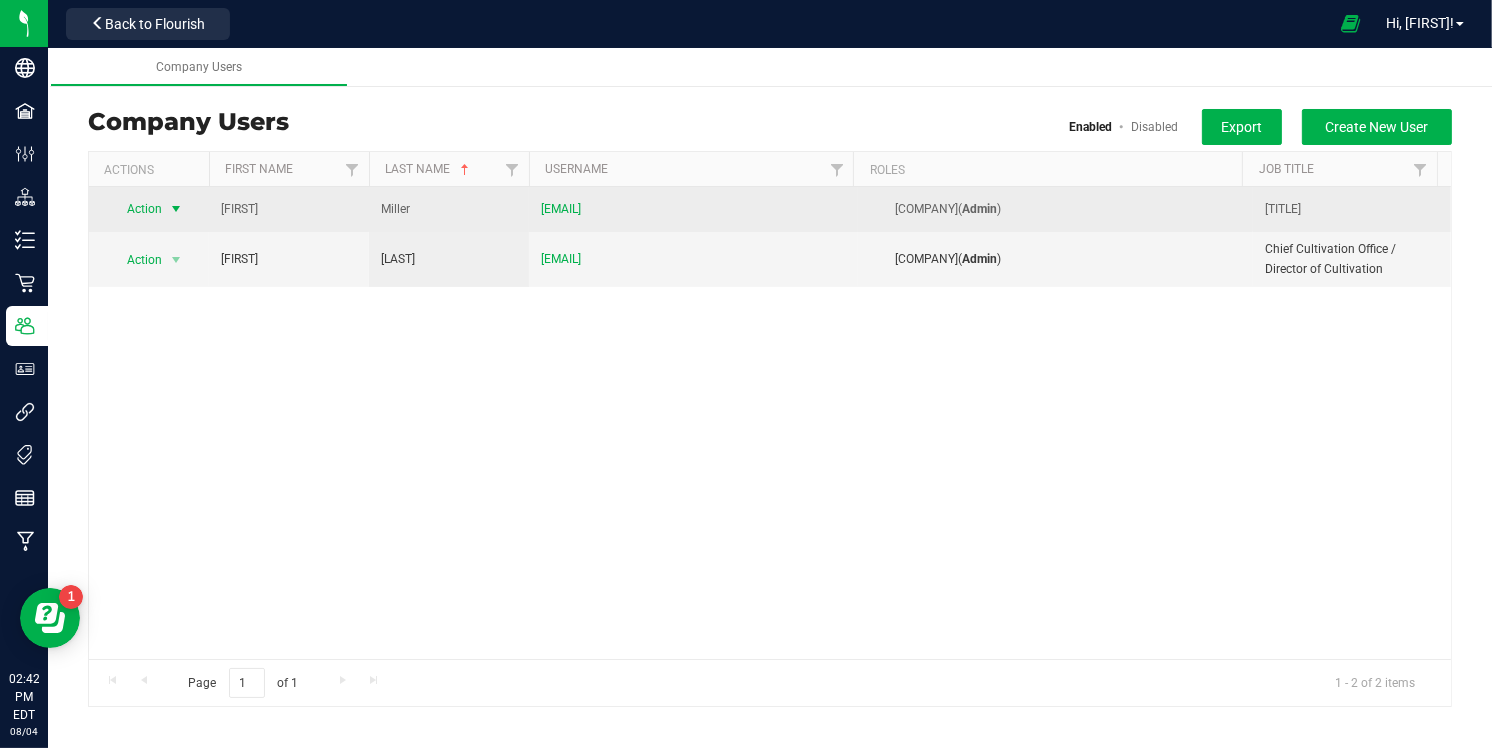 click at bounding box center (176, 209) 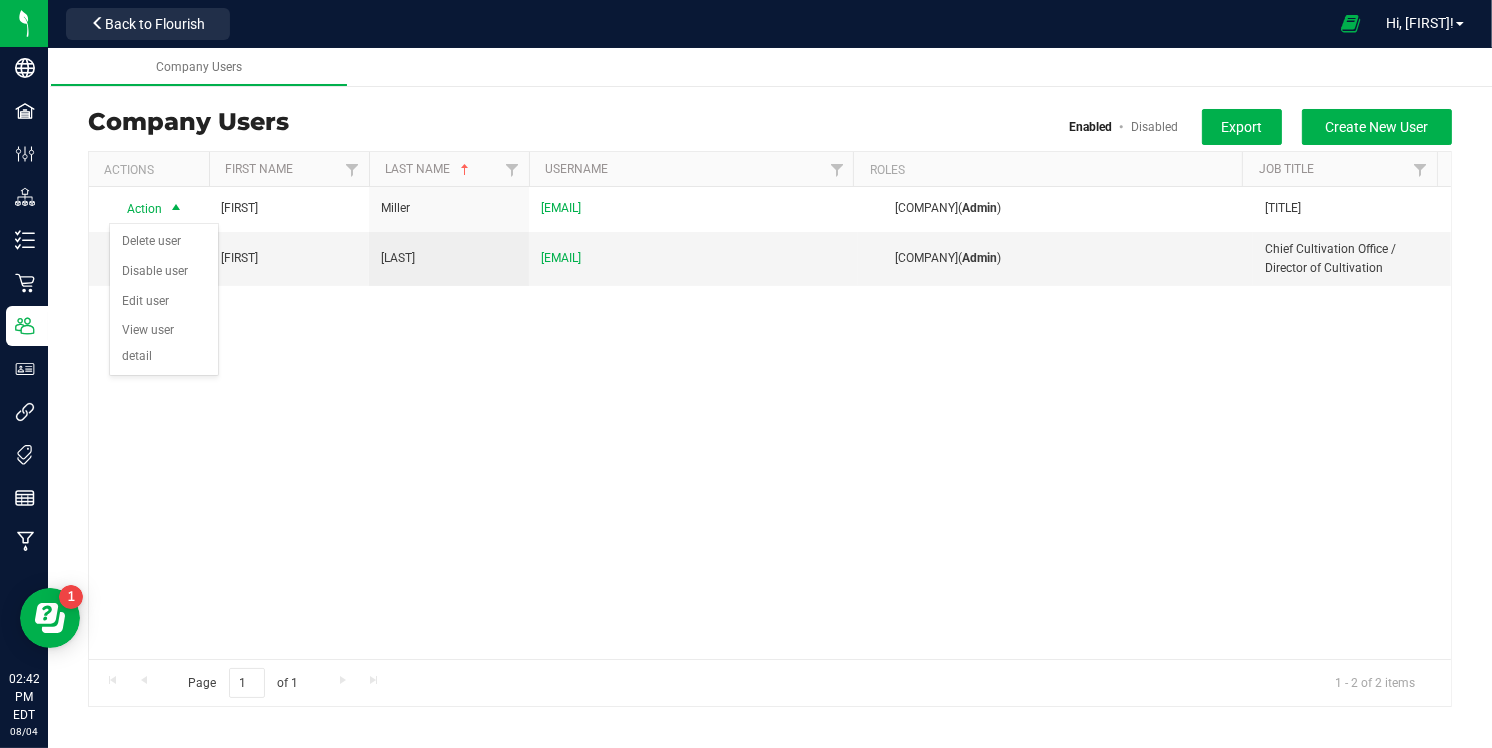 click on "[FIRST] [LAST]
[EMAIL]
[COMPANY]  ( Admin )
[TITLE]
[FIRST] [LAST]
[EMAIL]
[COMPANY]  ( Admin )
[TITLE]" at bounding box center (770, 422) 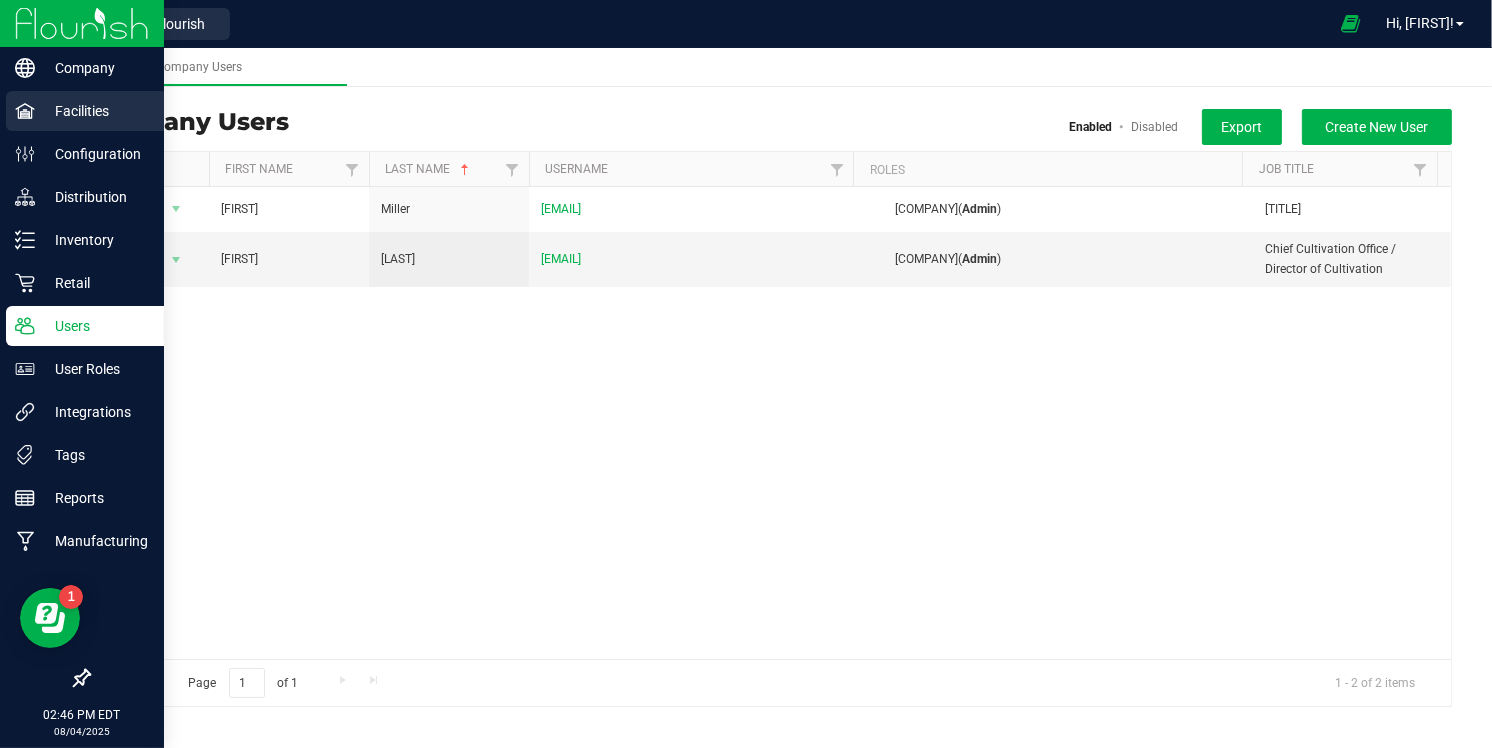 click 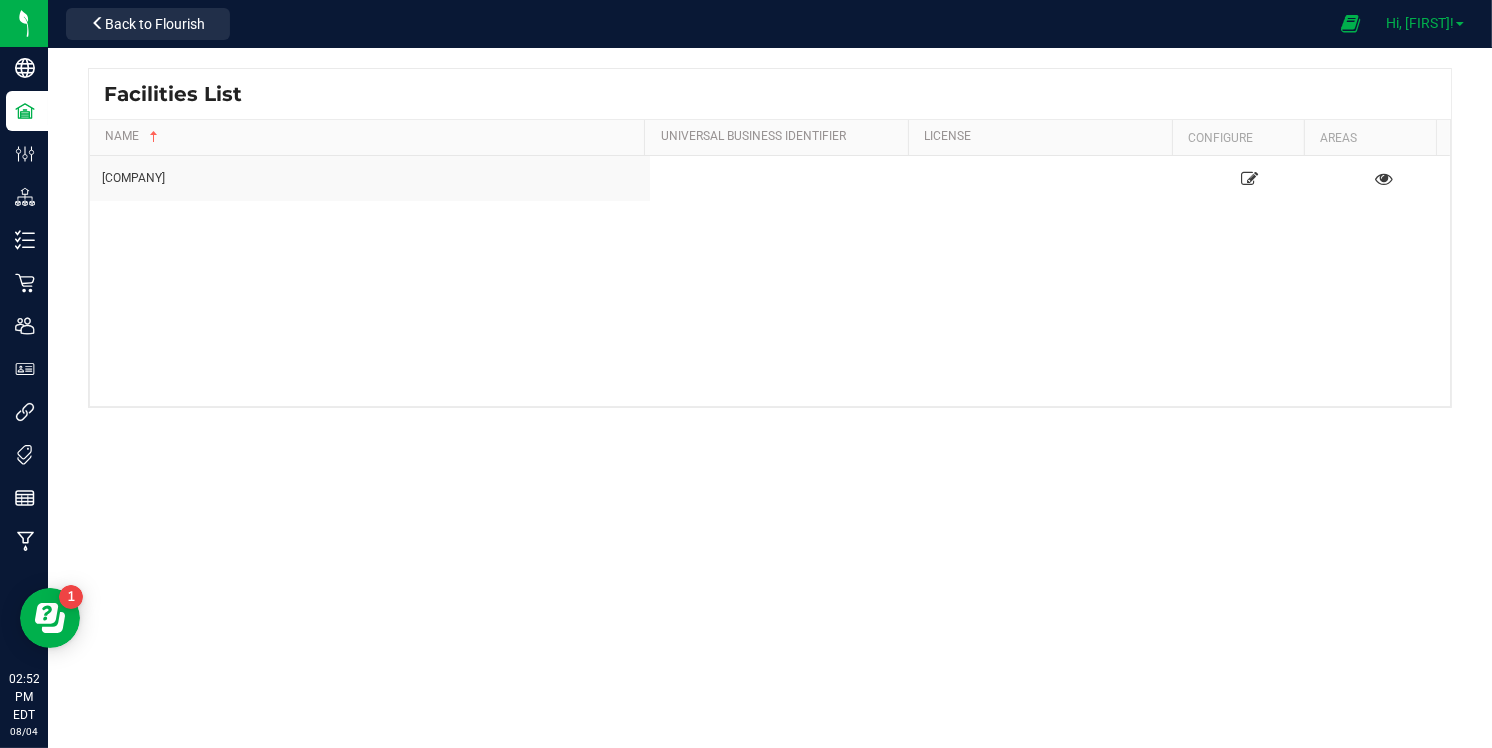 click on "Hi, [FIRST]!" at bounding box center [1420, 23] 